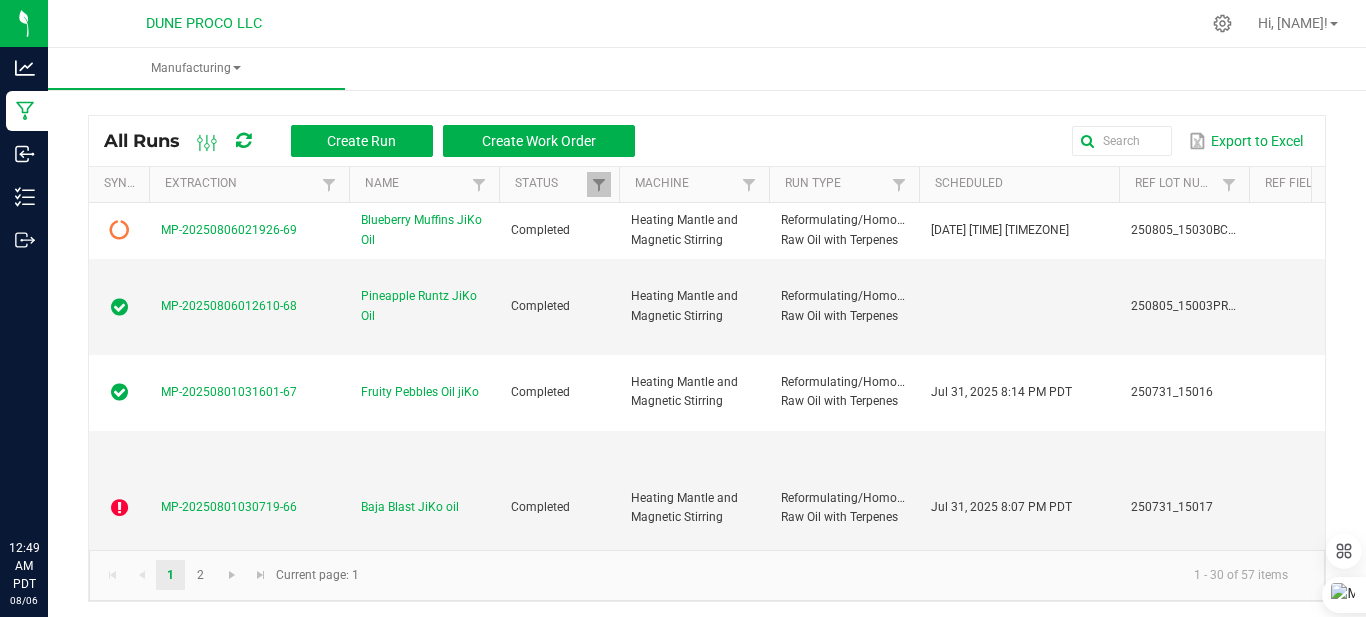 click on "Manufacturing" at bounding box center (731, 69) 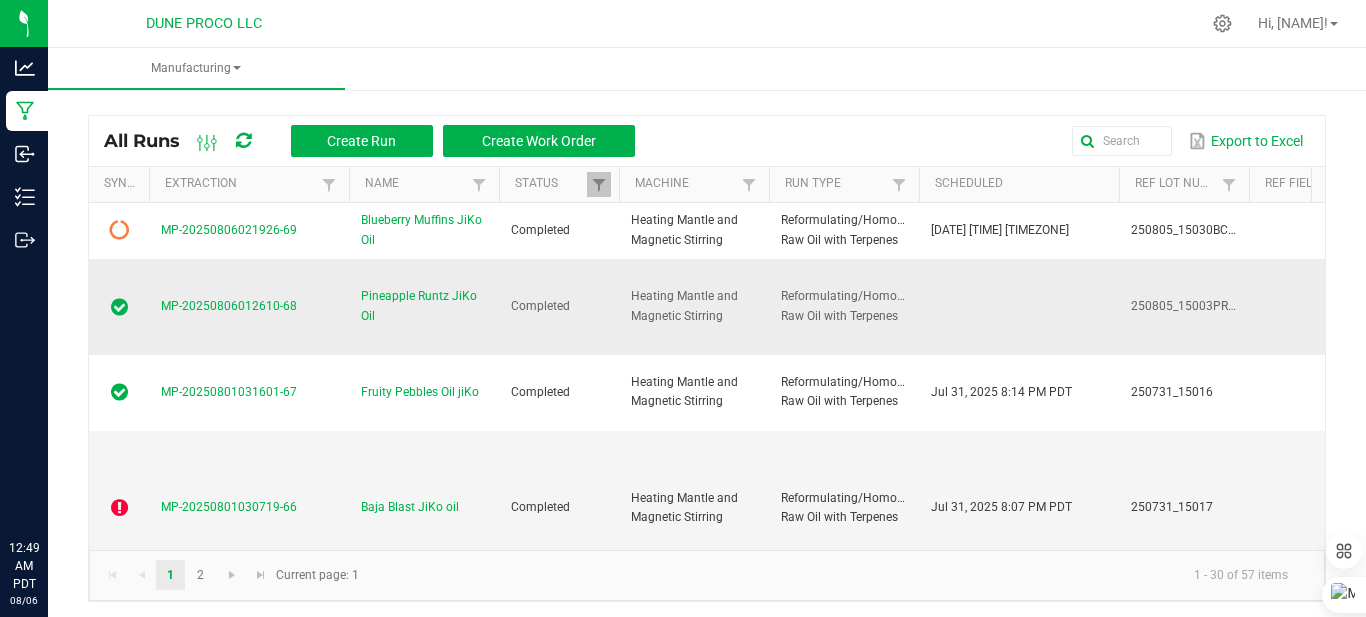 scroll, scrollTop: 0, scrollLeft: 0, axis: both 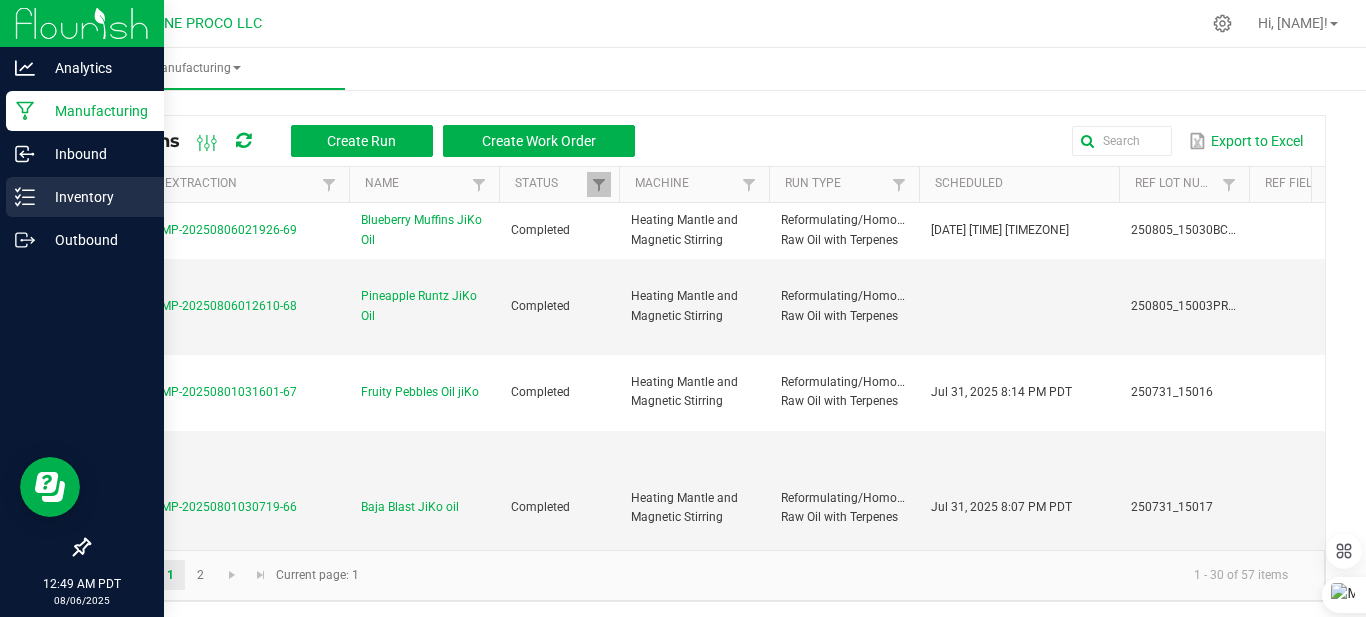 click on "Inventory" at bounding box center [95, 197] 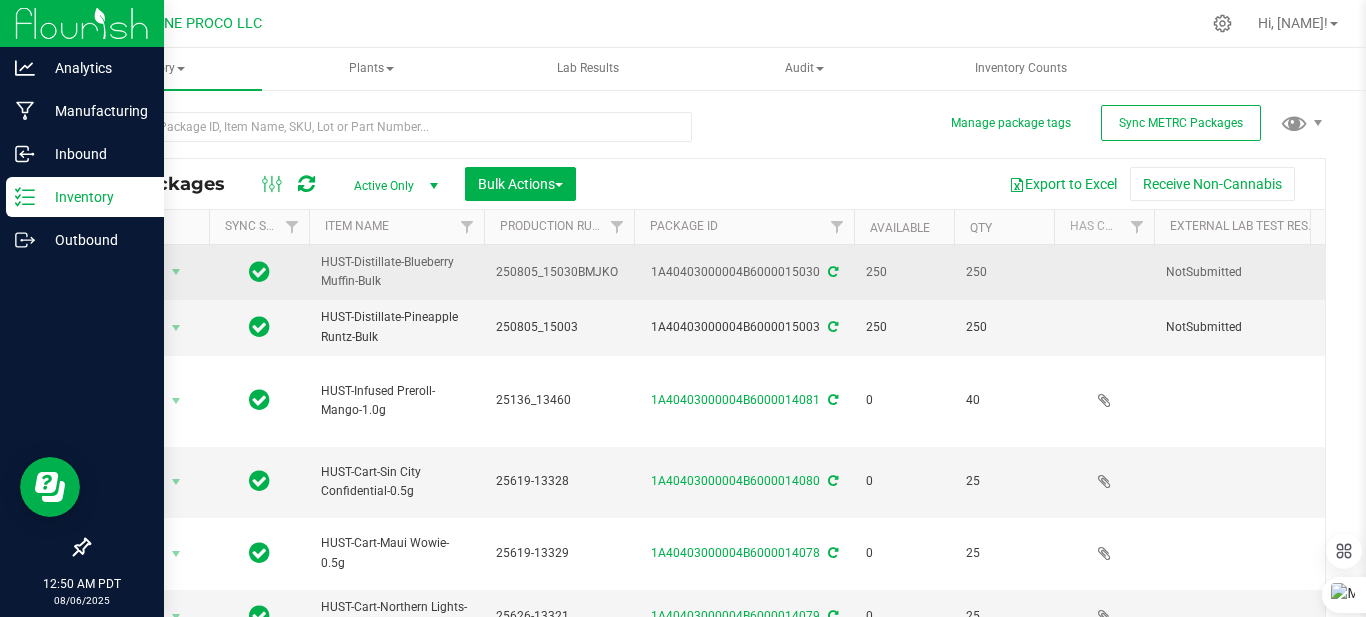 click on "1A40403000004B6000015030" at bounding box center [744, 272] 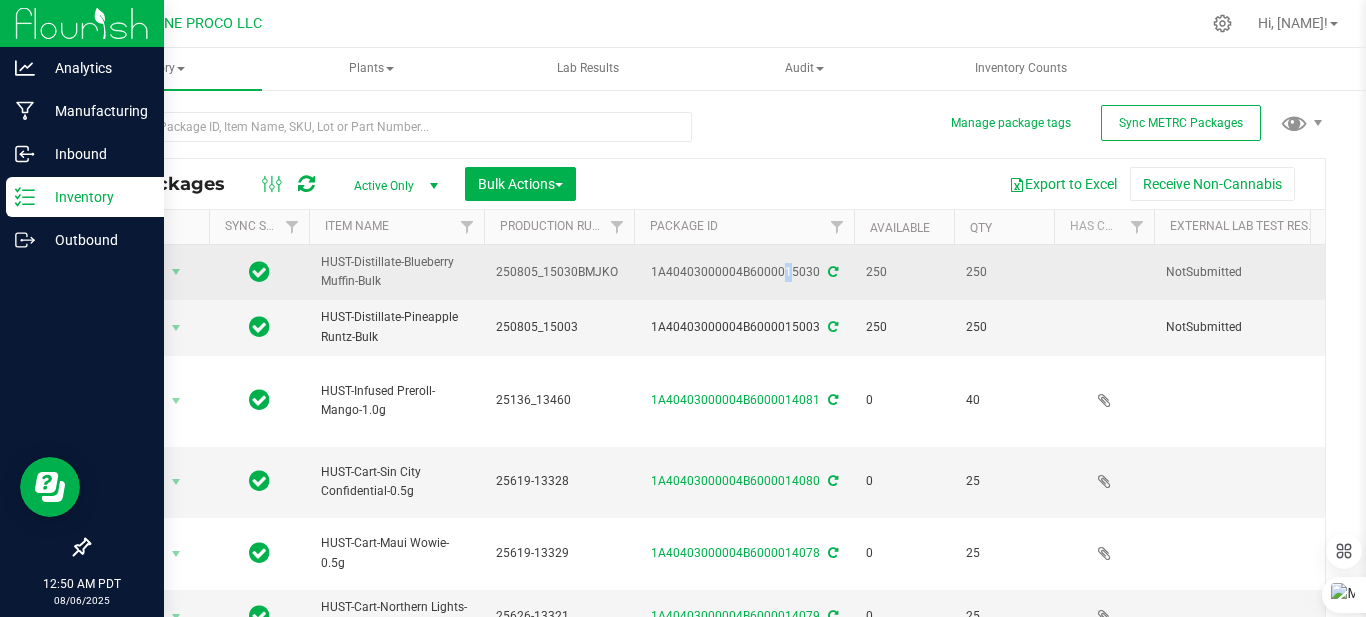 drag, startPoint x: 757, startPoint y: 272, endPoint x: 780, endPoint y: 275, distance: 23.194826 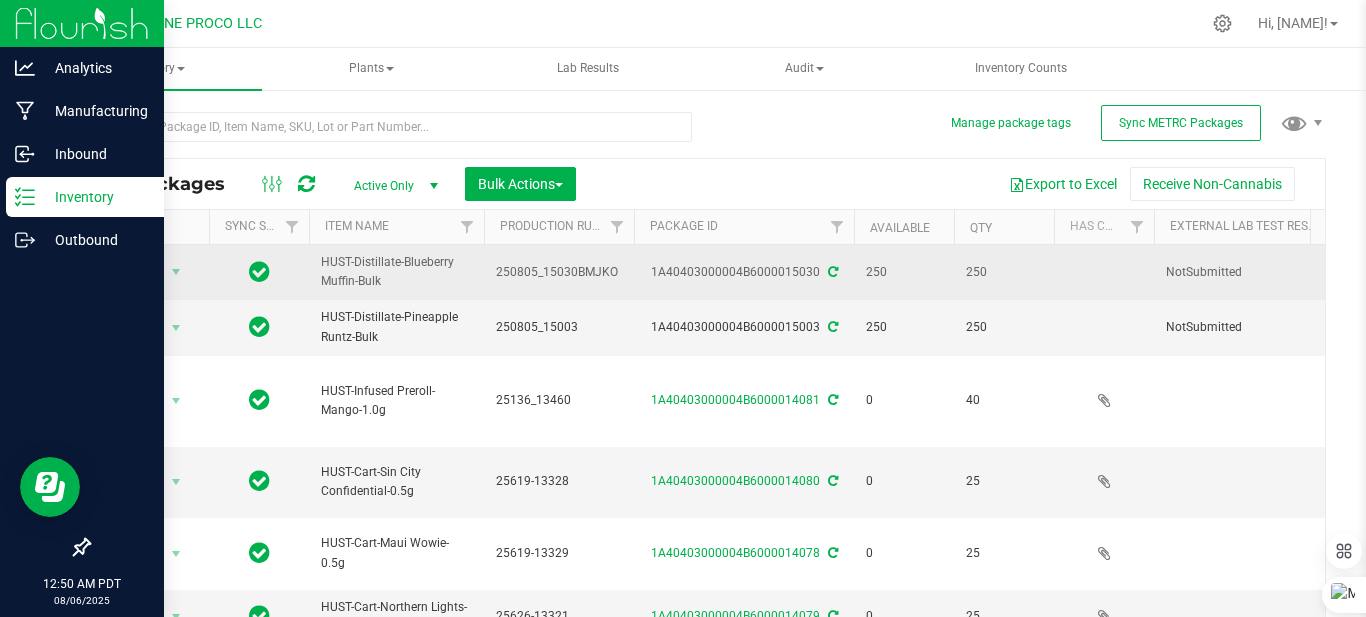 click on "HUST-Distillate-Blueberry Muffin-Bulk" at bounding box center [396, 272] 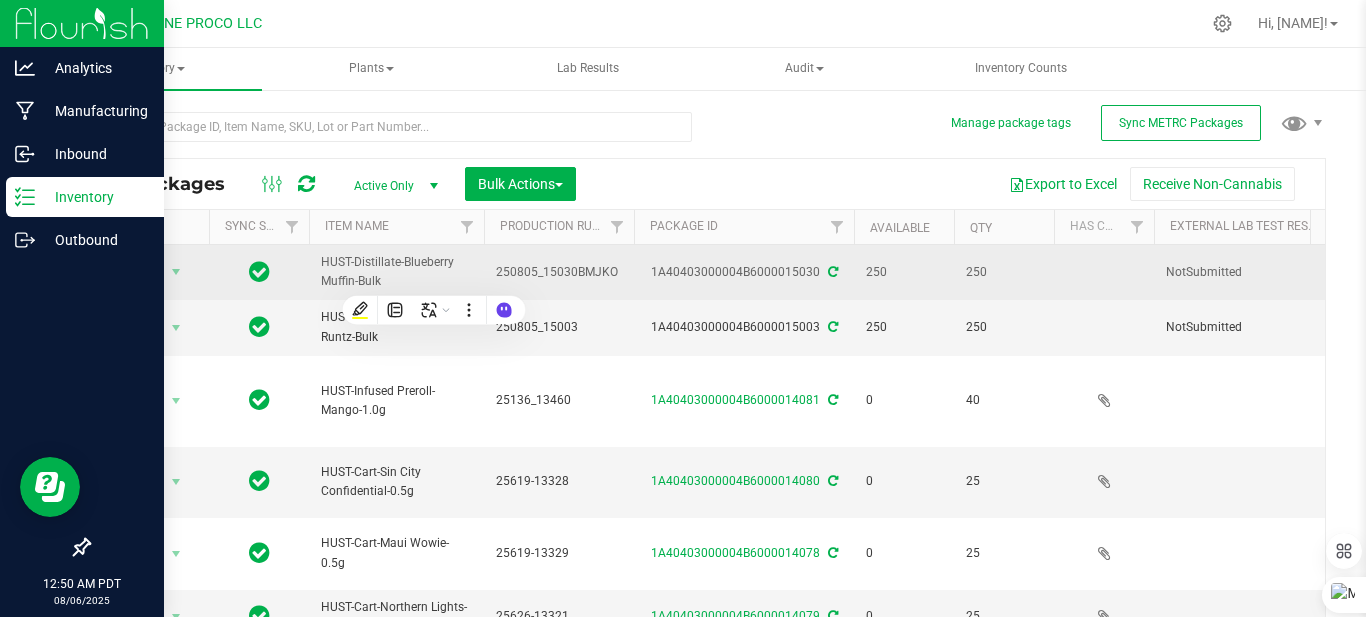 drag, startPoint x: 434, startPoint y: 280, endPoint x: 368, endPoint y: 270, distance: 66.75328 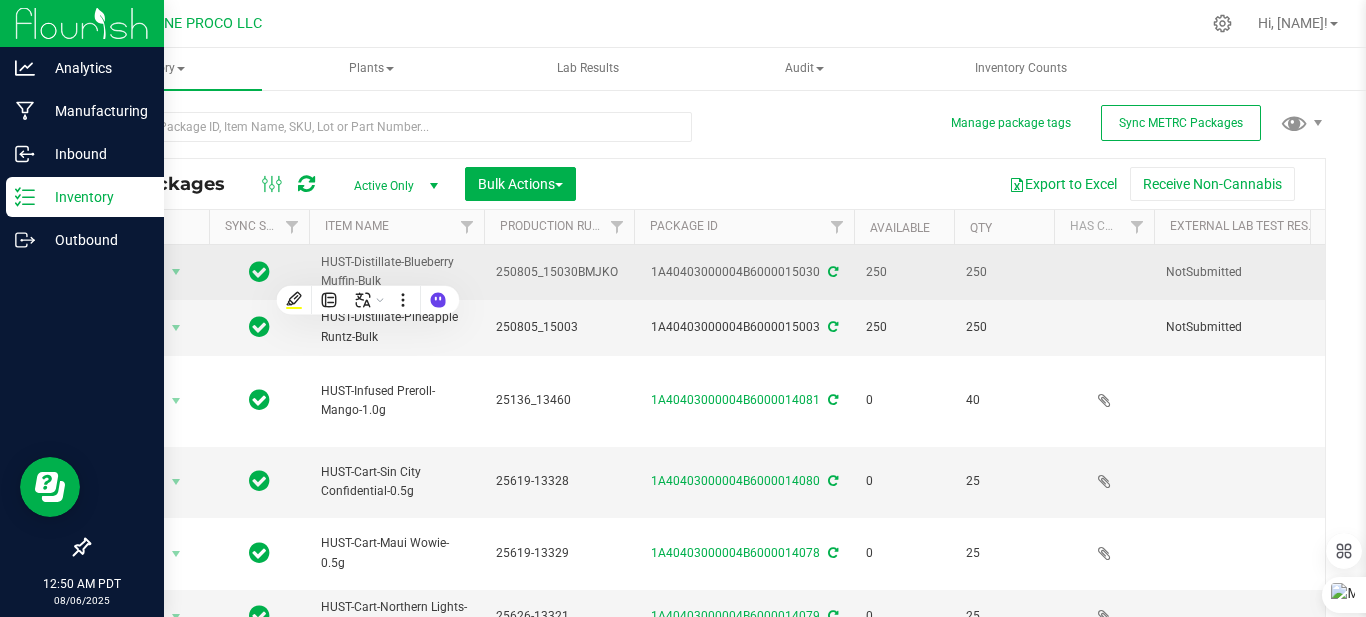 copy on "HUST-Distillate-Blueberry Muffin-Bulk" 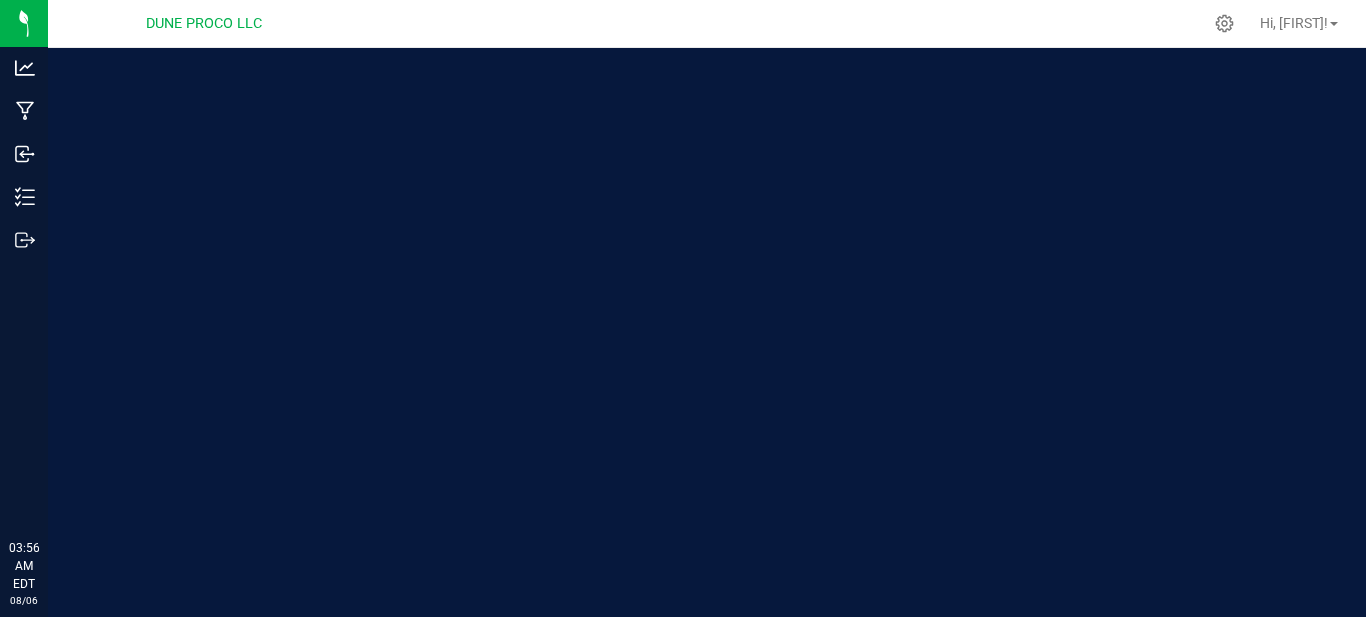 scroll, scrollTop: 0, scrollLeft: 0, axis: both 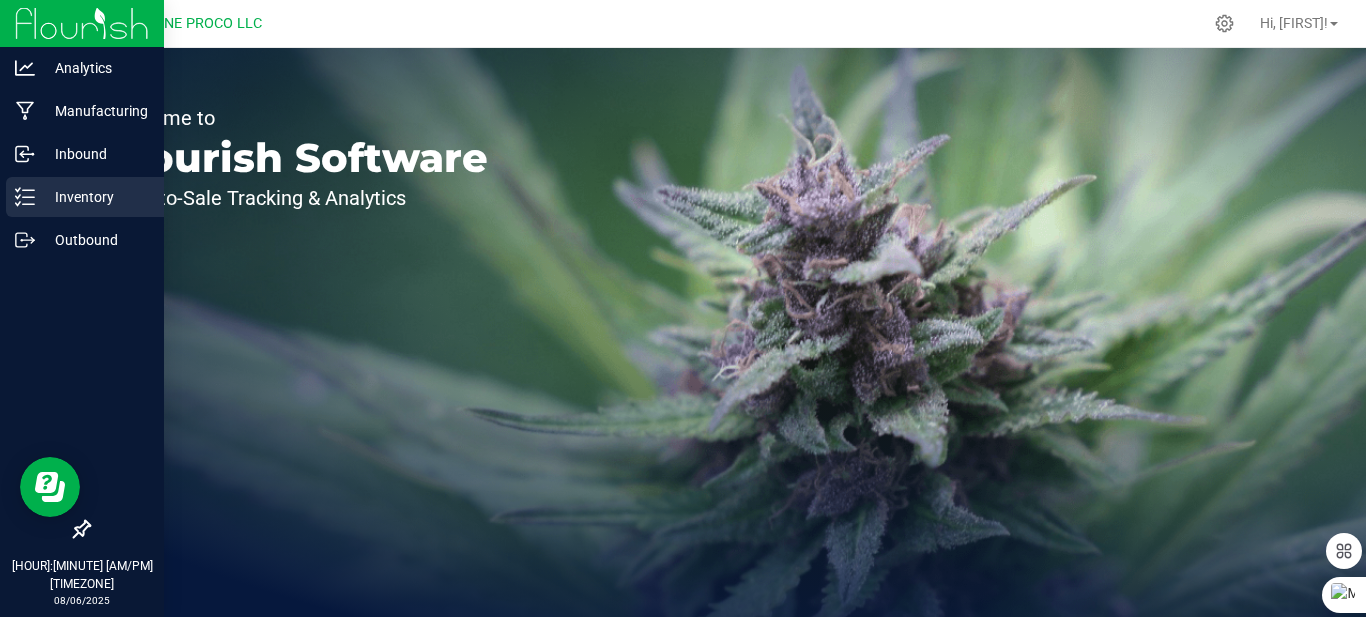click on "Inventory" at bounding box center (95, 197) 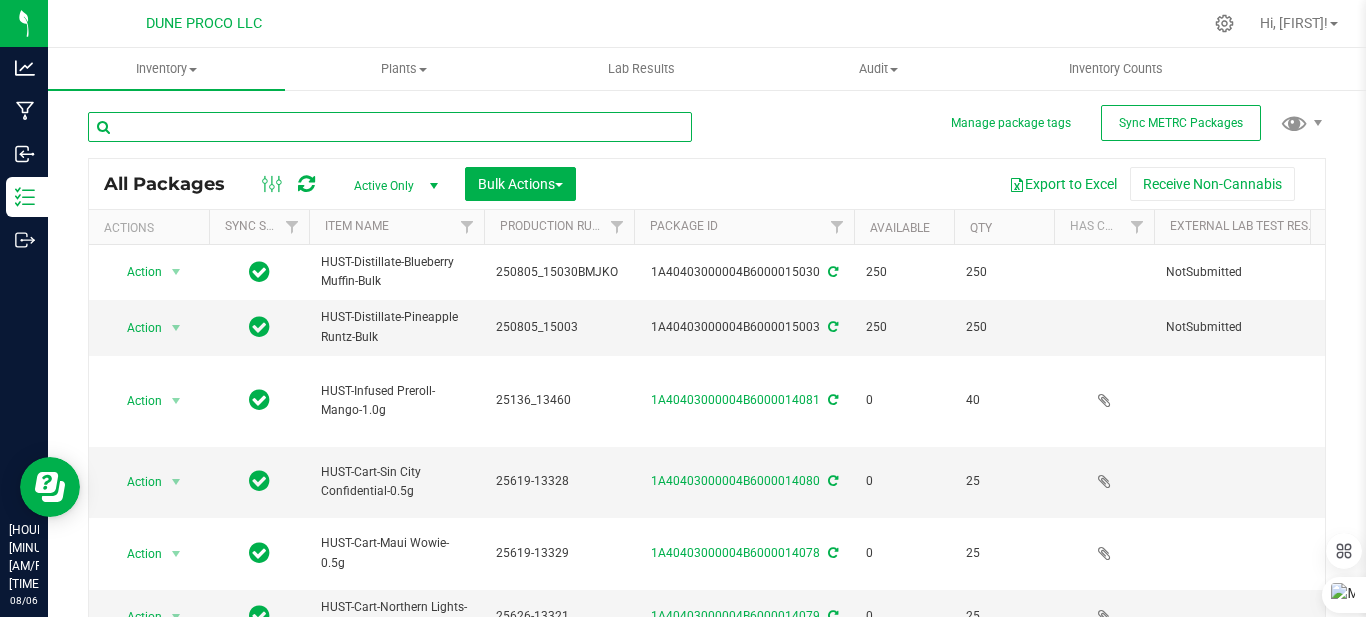 click at bounding box center (390, 127) 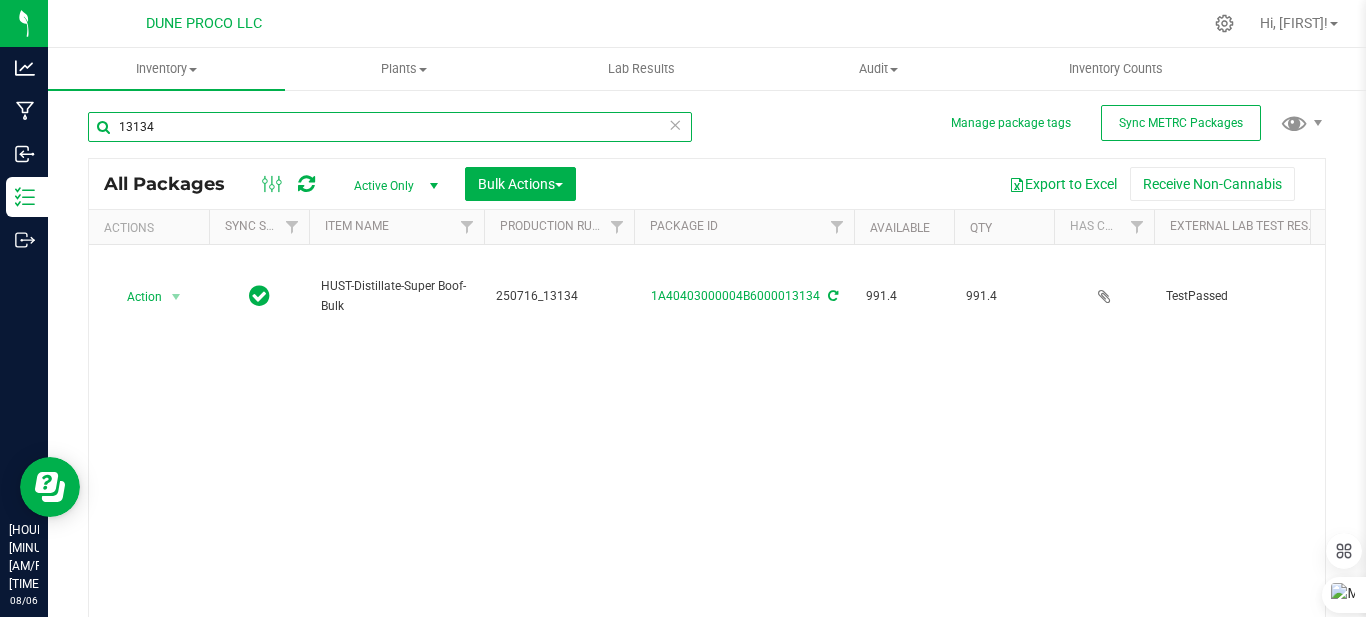 type on "13134" 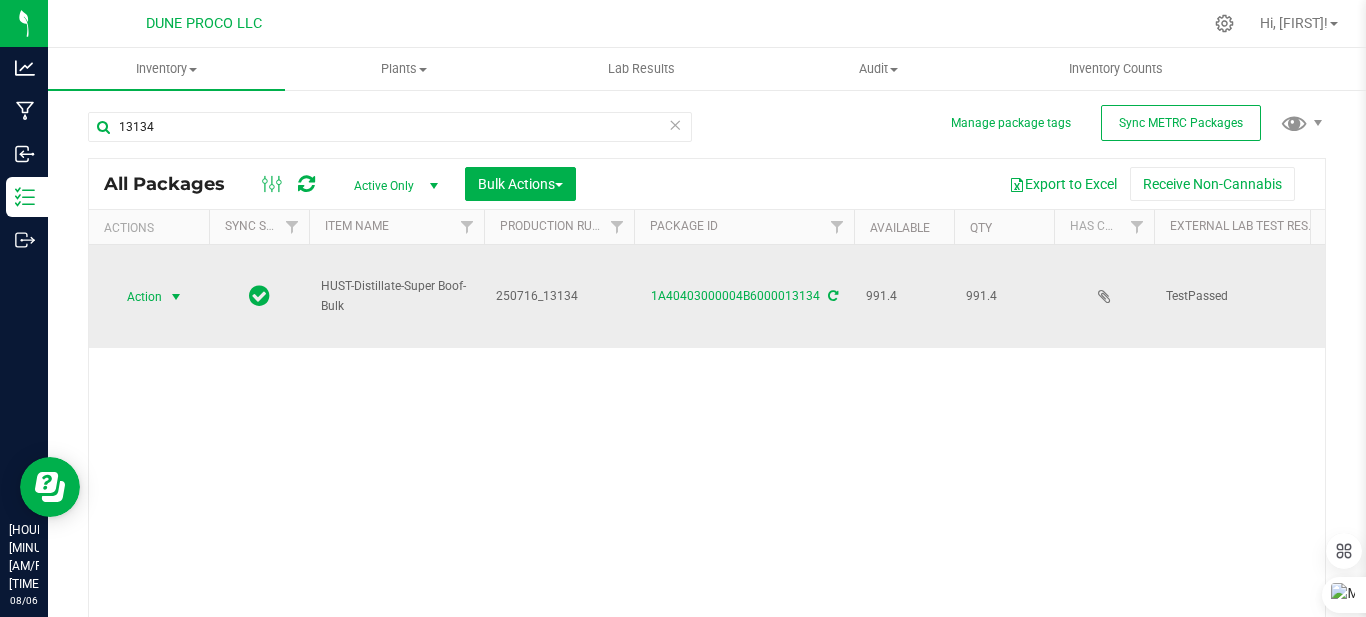 click at bounding box center (176, 297) 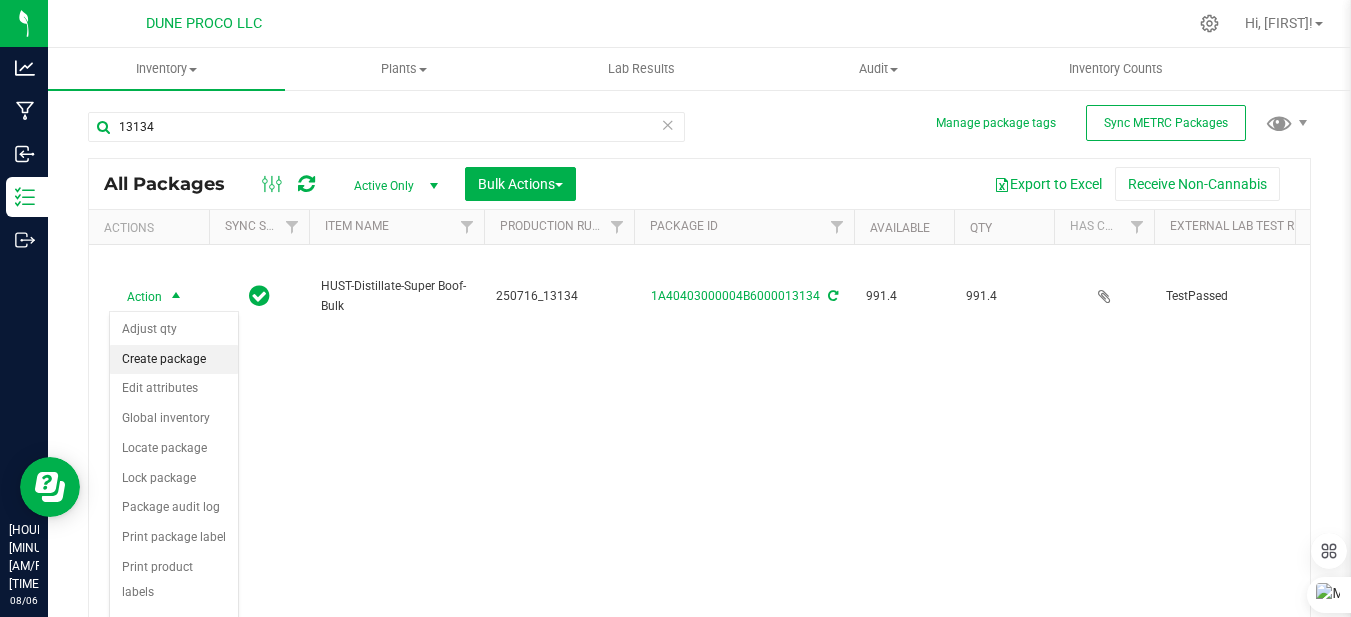 click on "Create package" at bounding box center [174, 360] 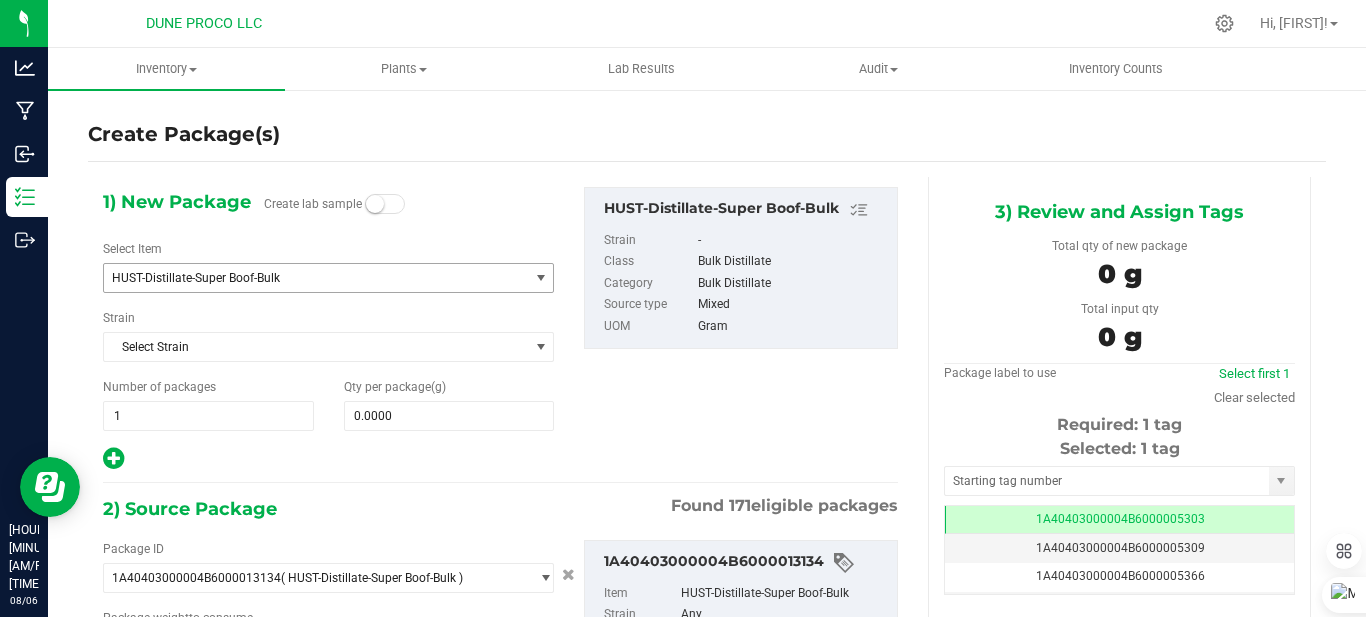 type on "0.0000 g" 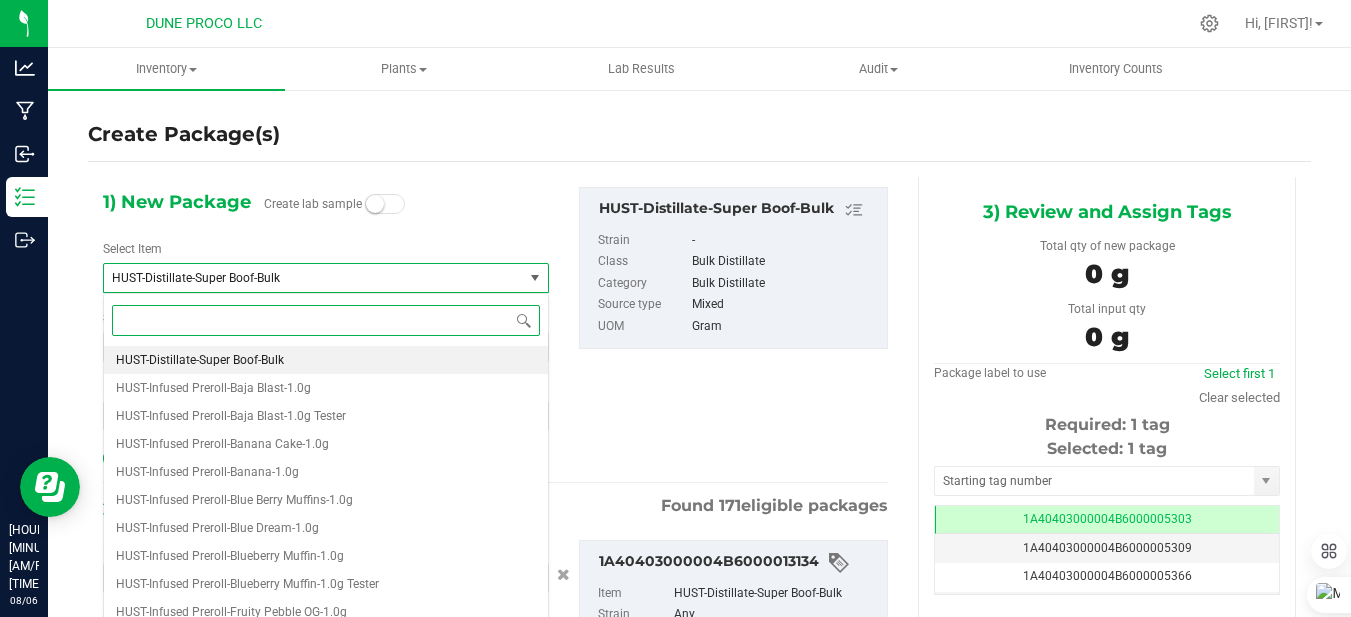 click at bounding box center [326, 320] 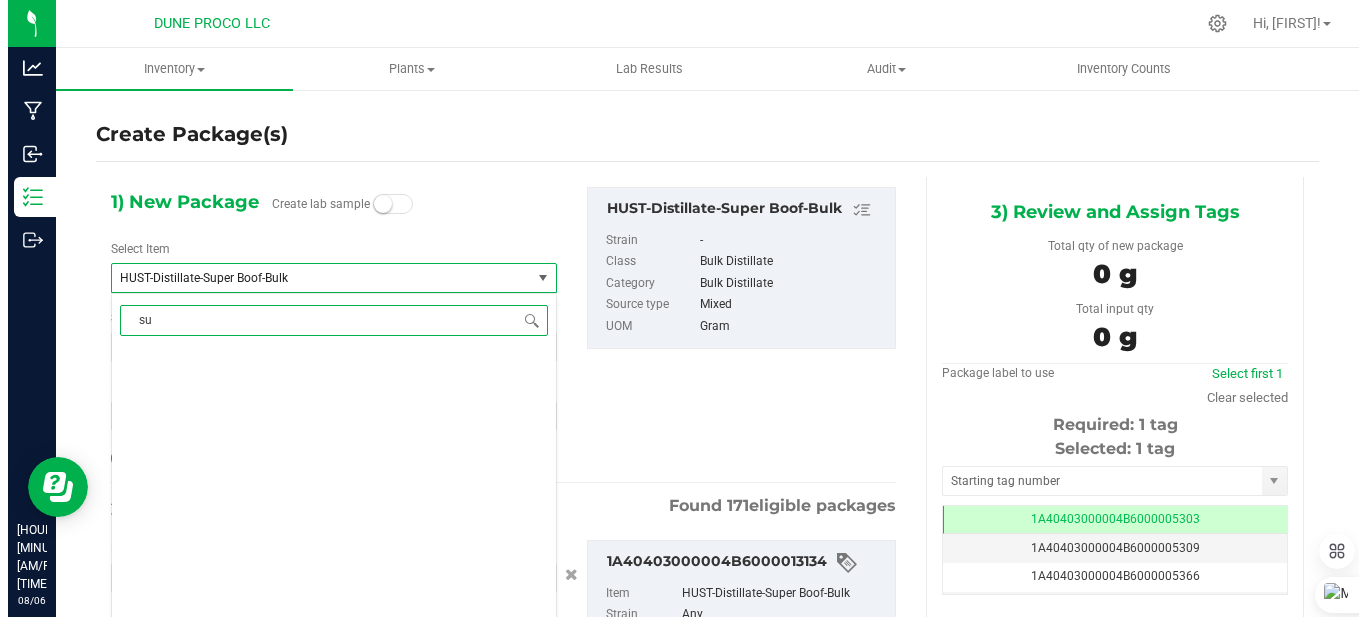 scroll, scrollTop: 0, scrollLeft: 0, axis: both 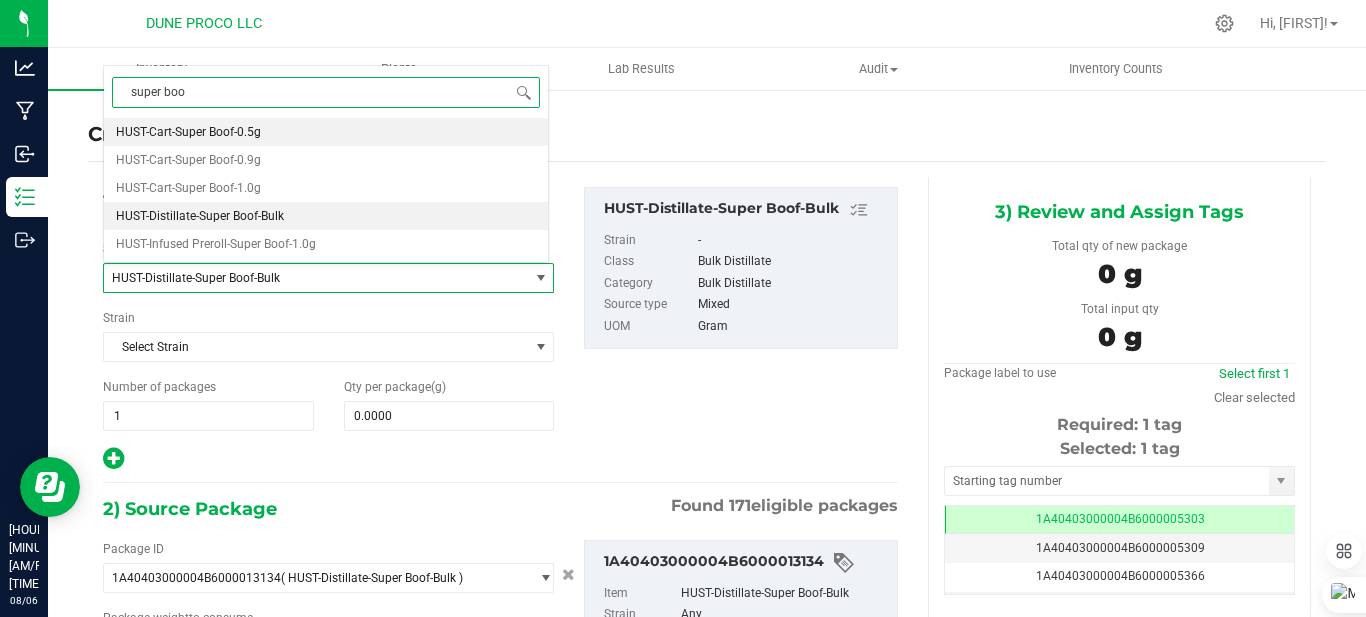 type on "super boof" 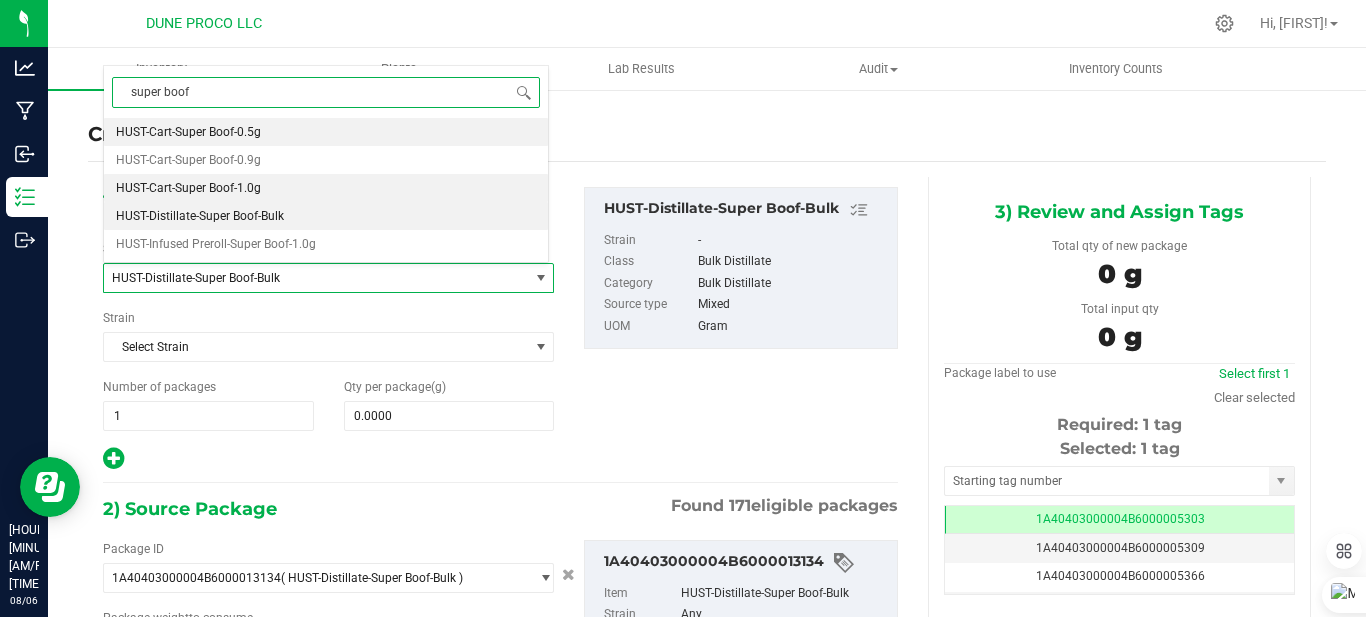 click on "HUST-Cart-Super Boof-1.0g" at bounding box center (326, 188) 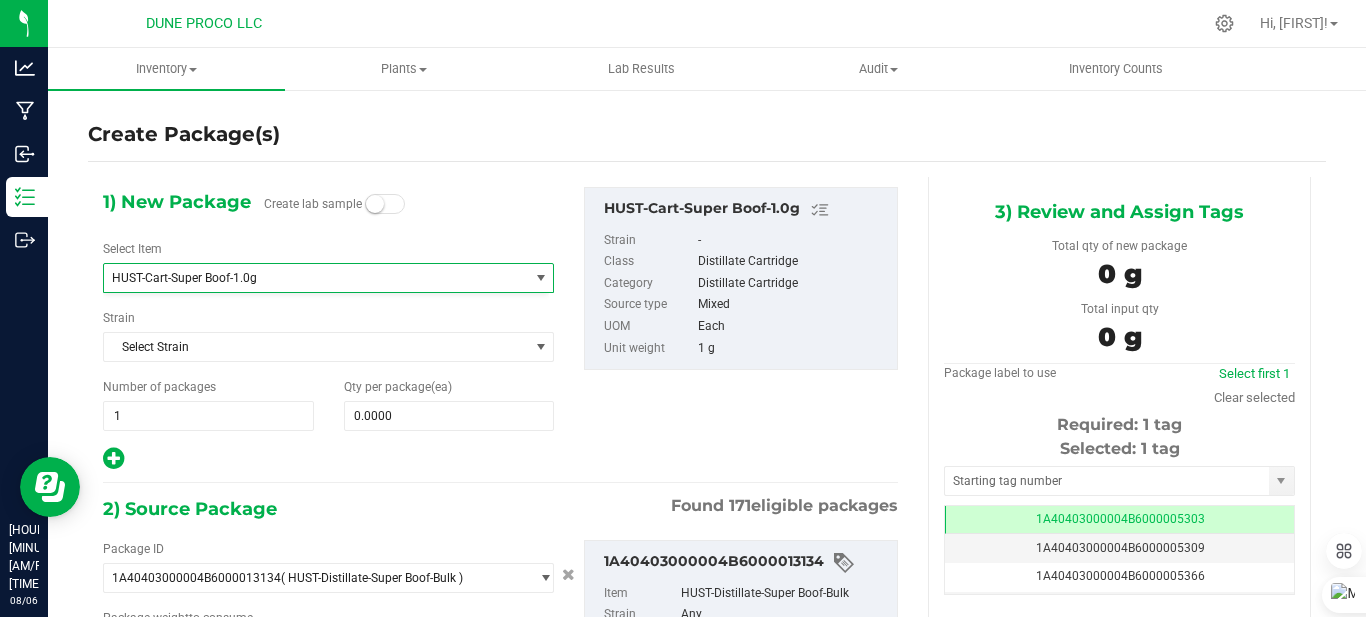 type on "0" 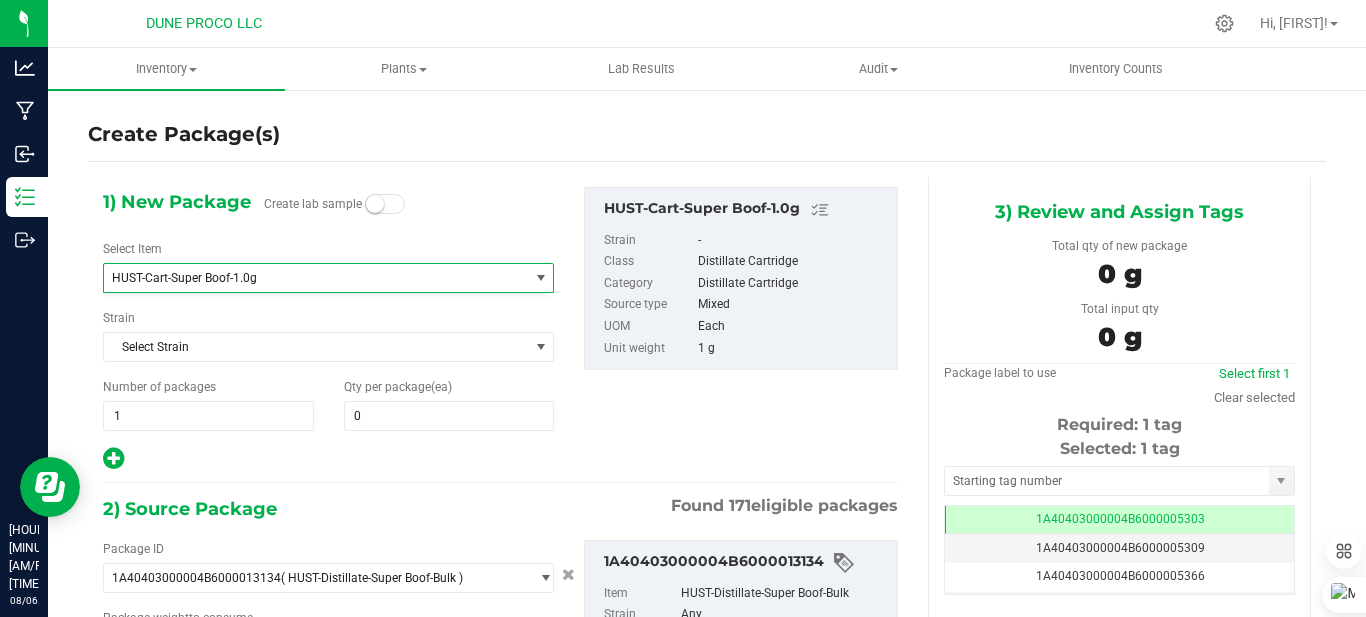 type on "0.0000 g" 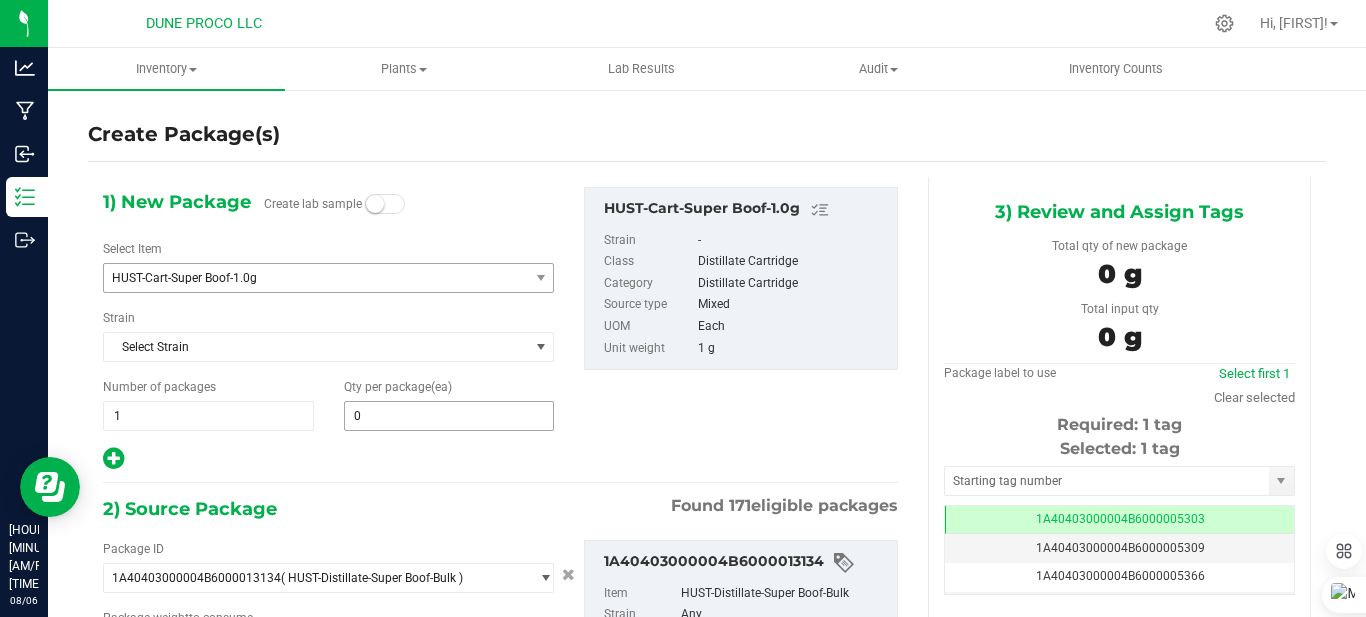 click on "0 0" at bounding box center (449, 416) 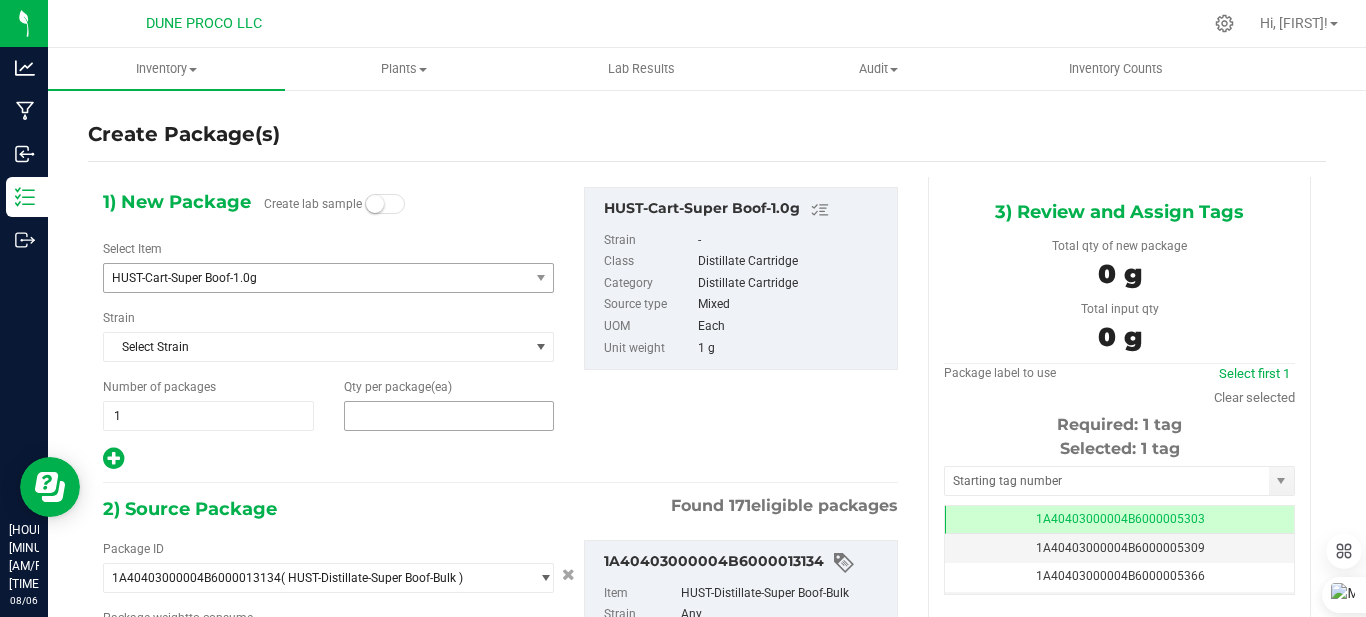 type 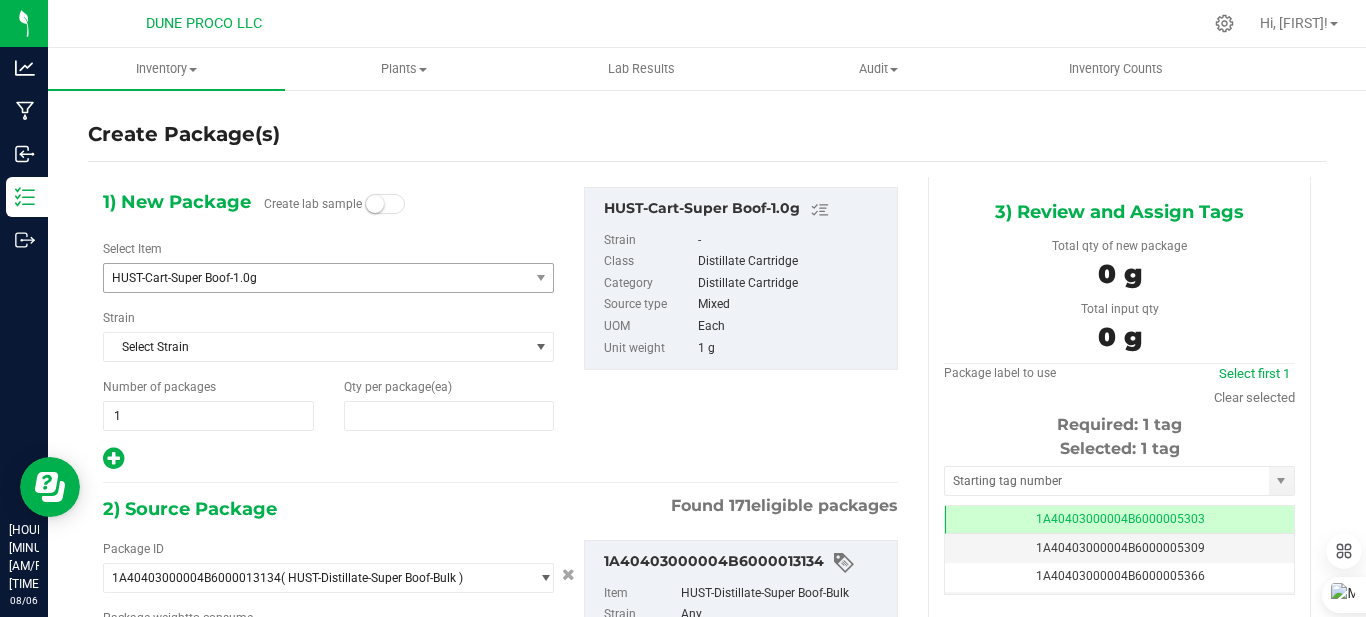 type on "0" 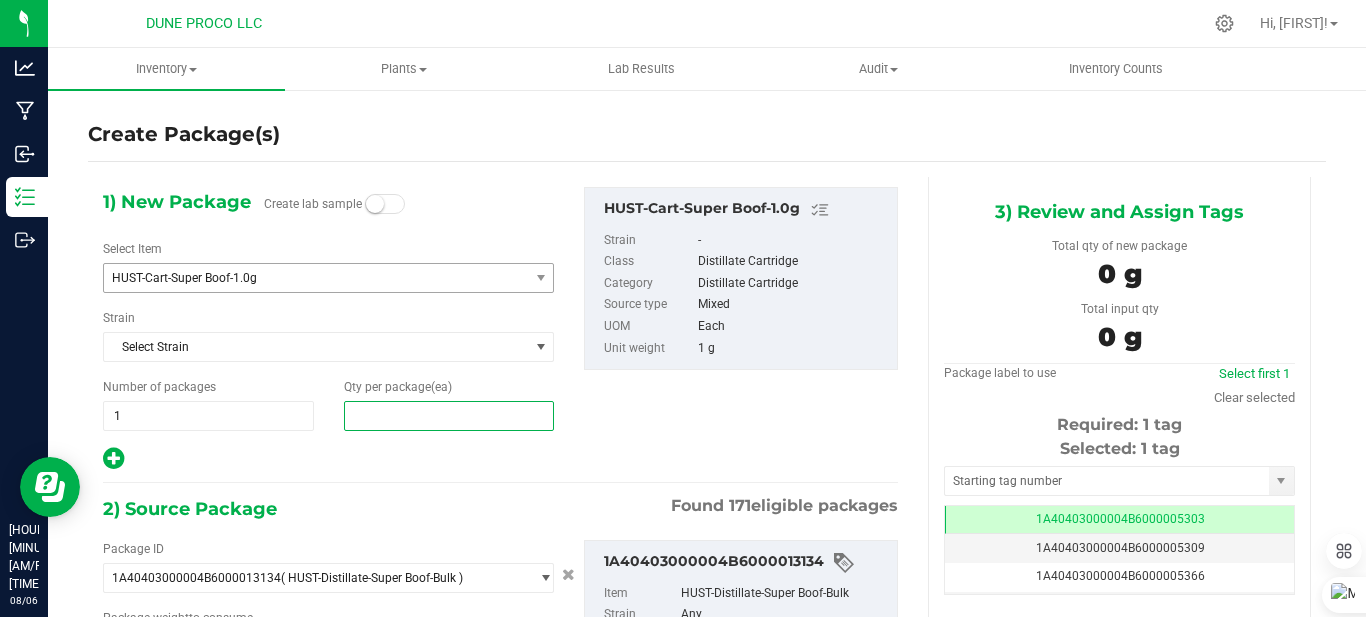 click at bounding box center (449, 416) 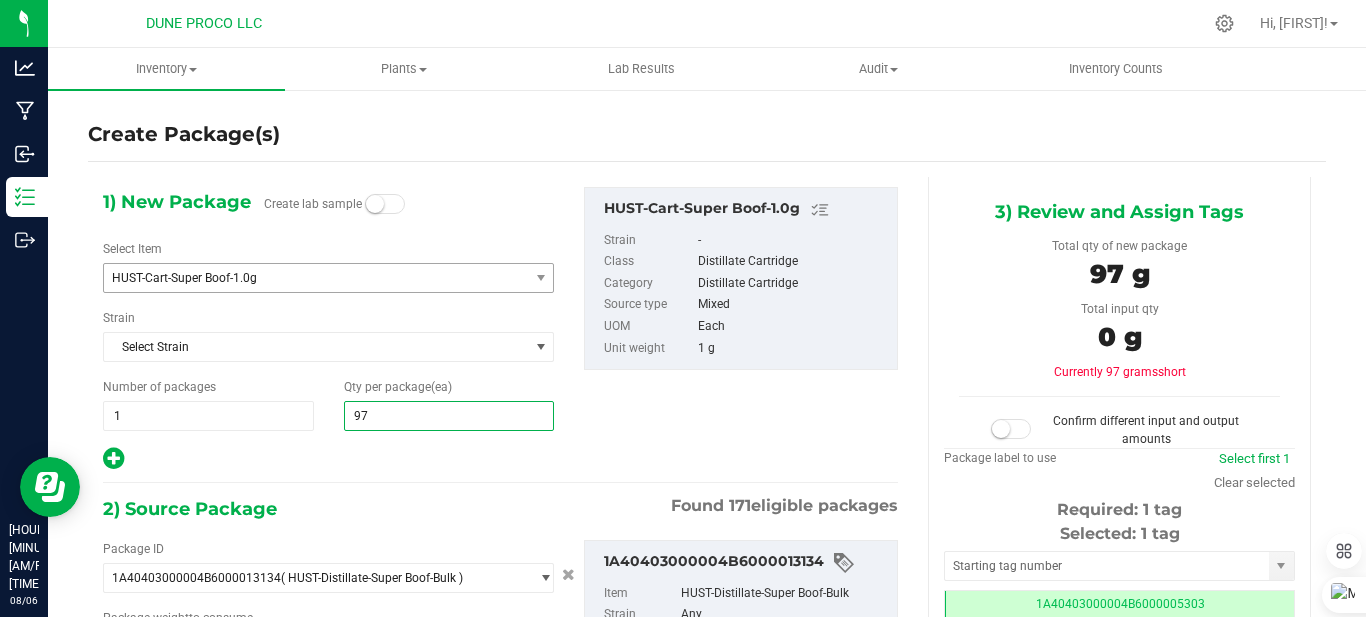 type on "974" 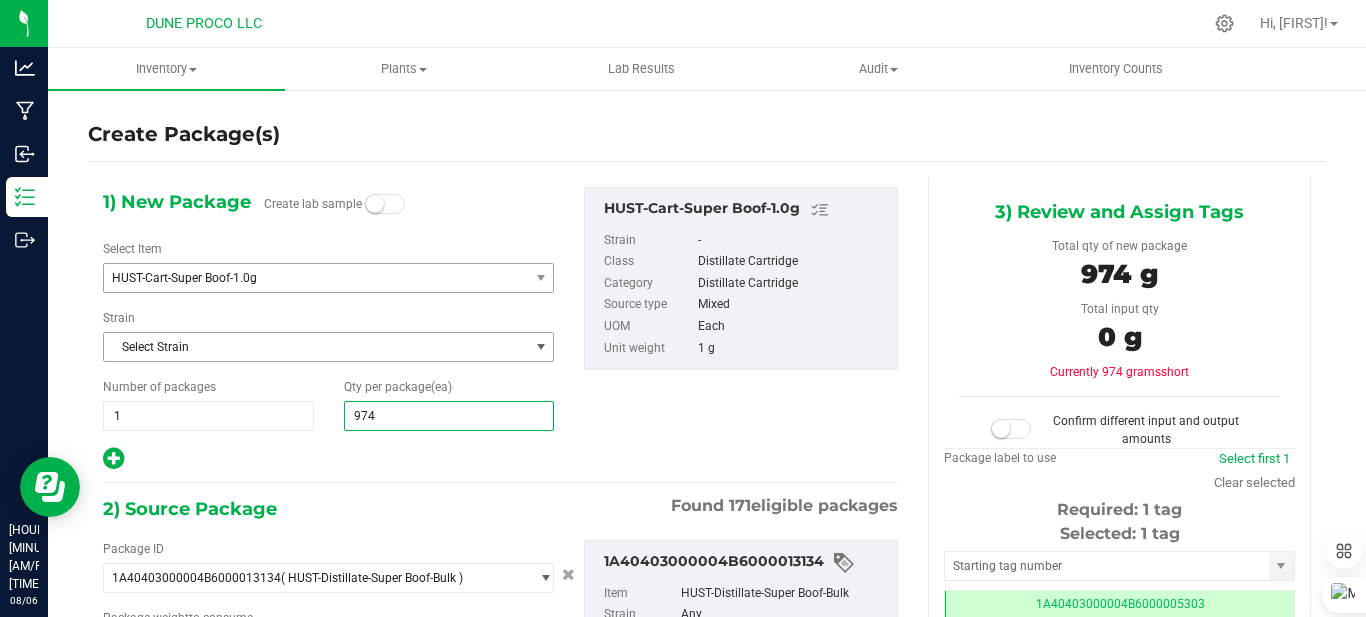 type on "974" 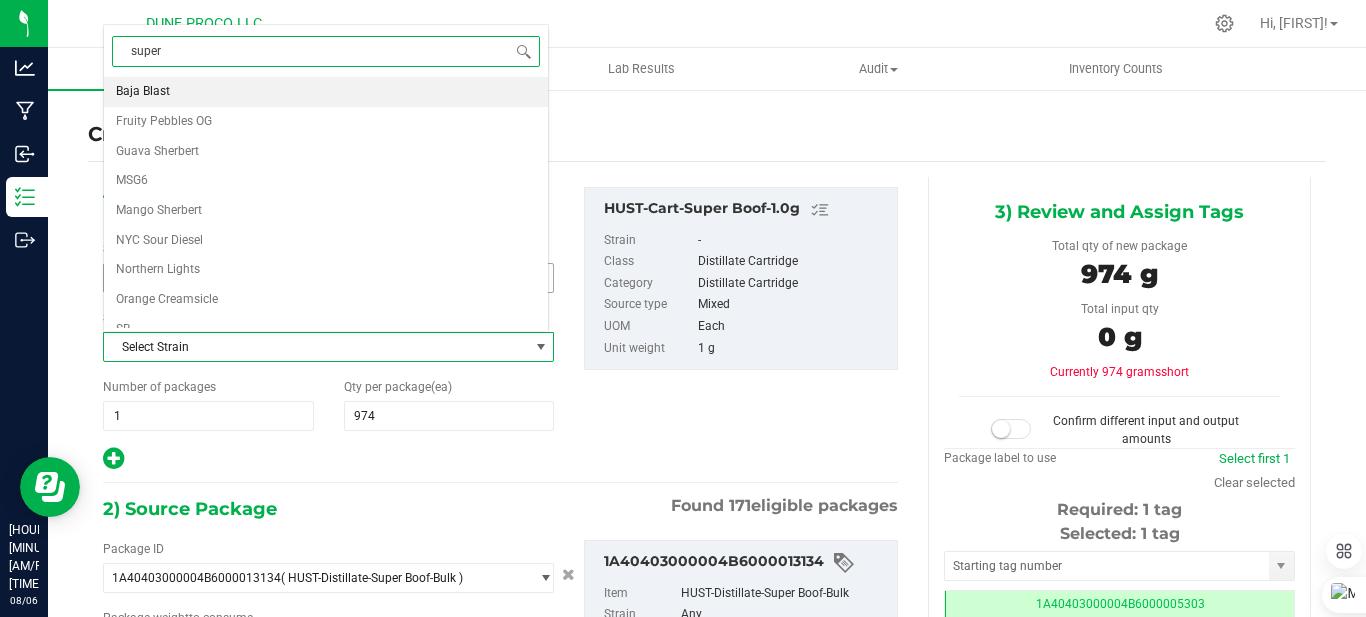 type on "super" 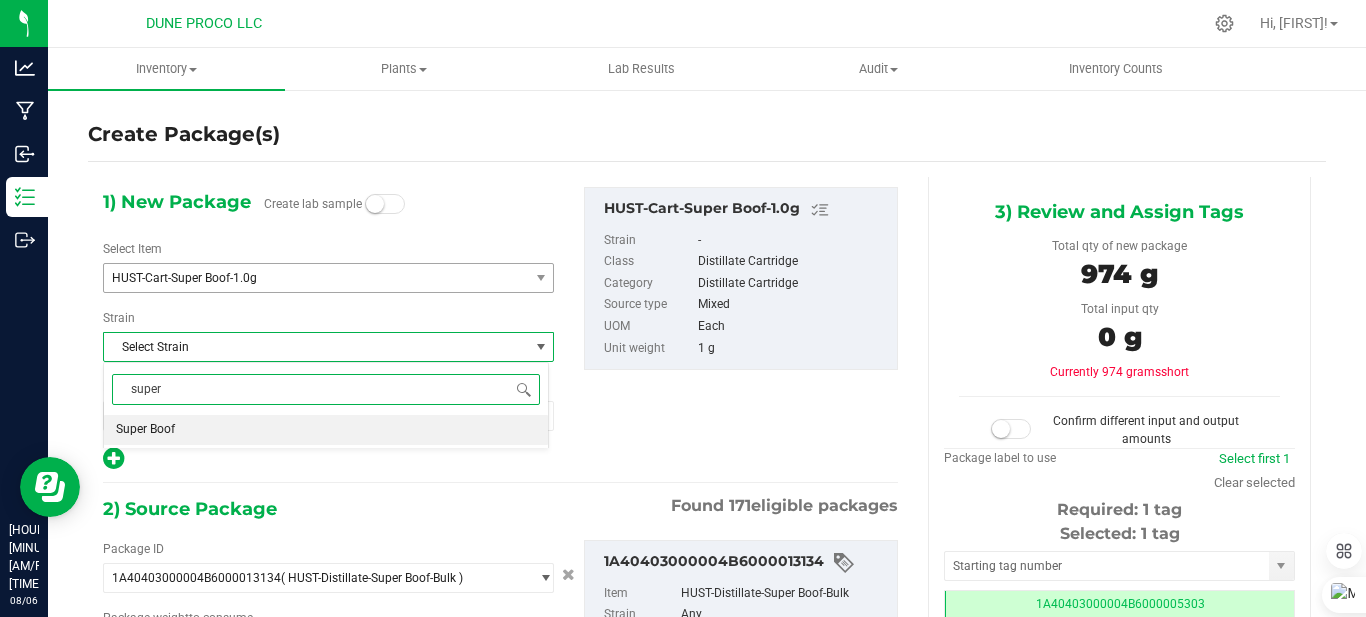 click on "Super Boof" at bounding box center [326, 430] 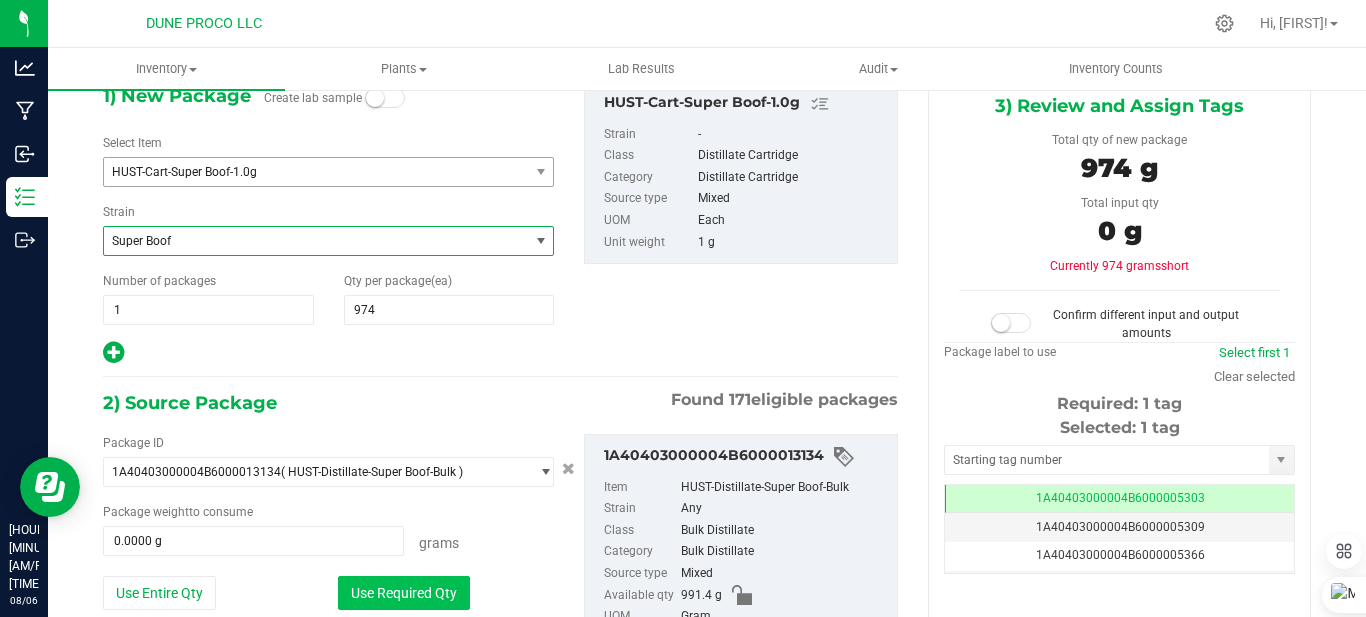 scroll, scrollTop: 200, scrollLeft: 0, axis: vertical 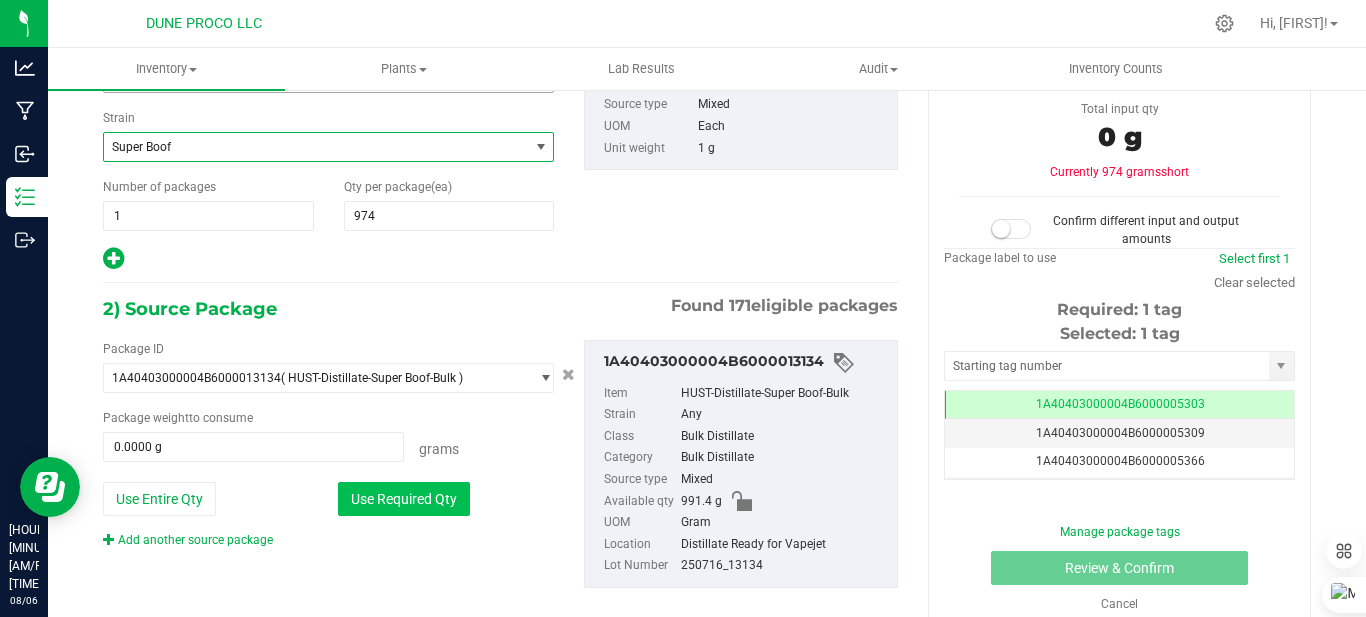 drag, startPoint x: 414, startPoint y: 510, endPoint x: 433, endPoint y: 501, distance: 21.023796 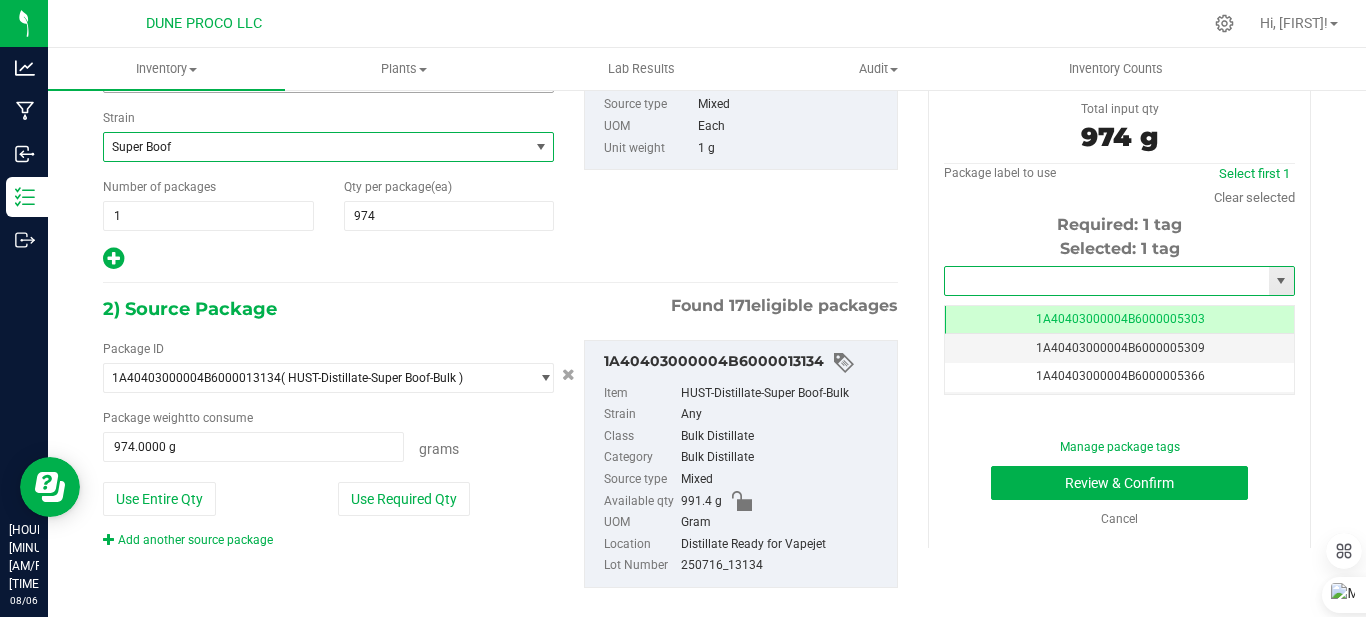 click at bounding box center [1107, 281] 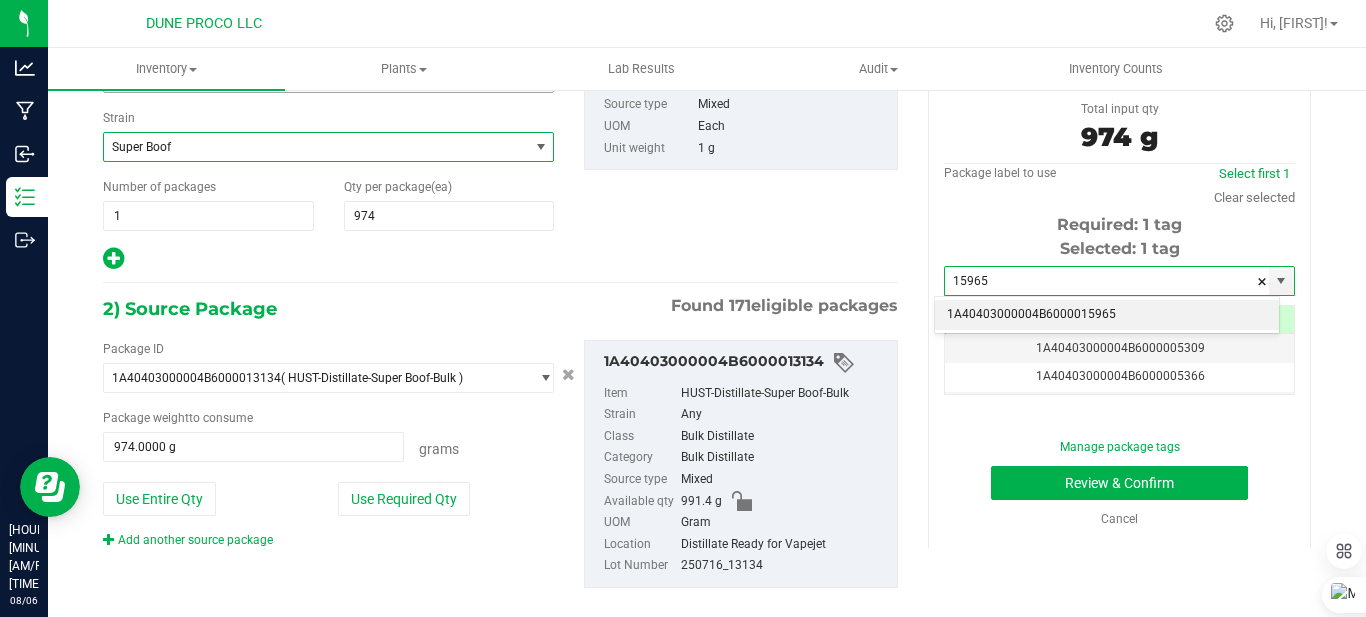 click on "1A40403000004B6000015965" at bounding box center [1107, 315] 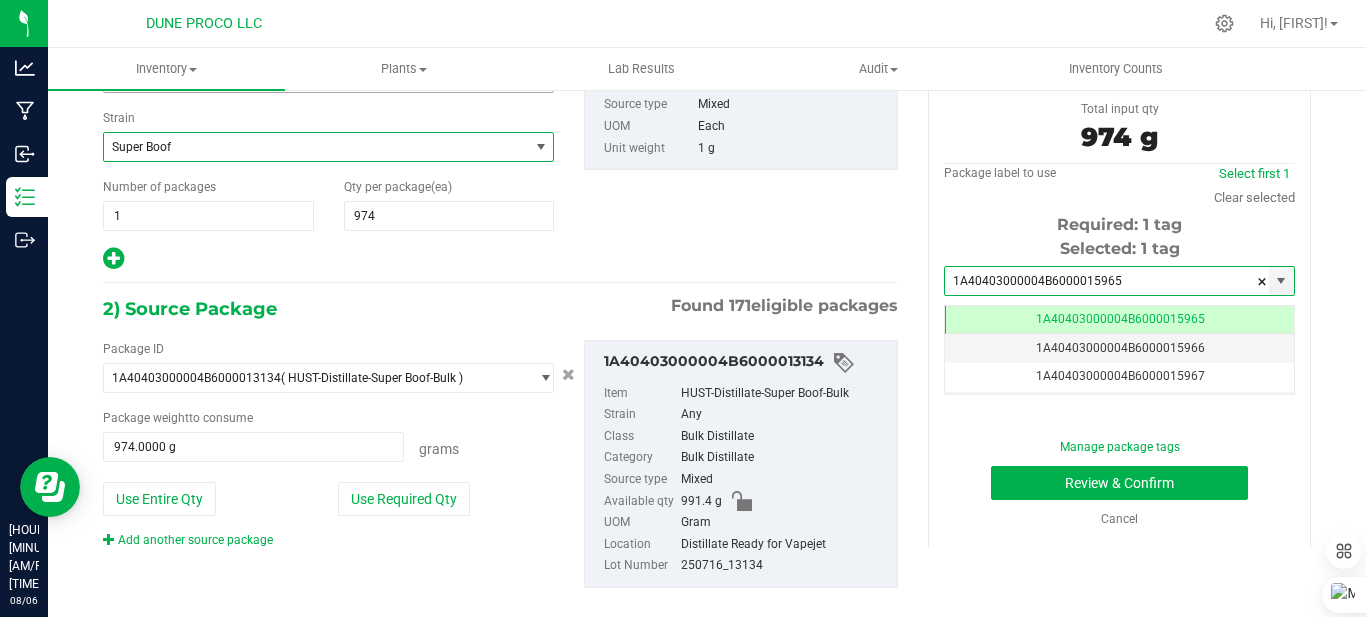 scroll, scrollTop: 0, scrollLeft: -1, axis: horizontal 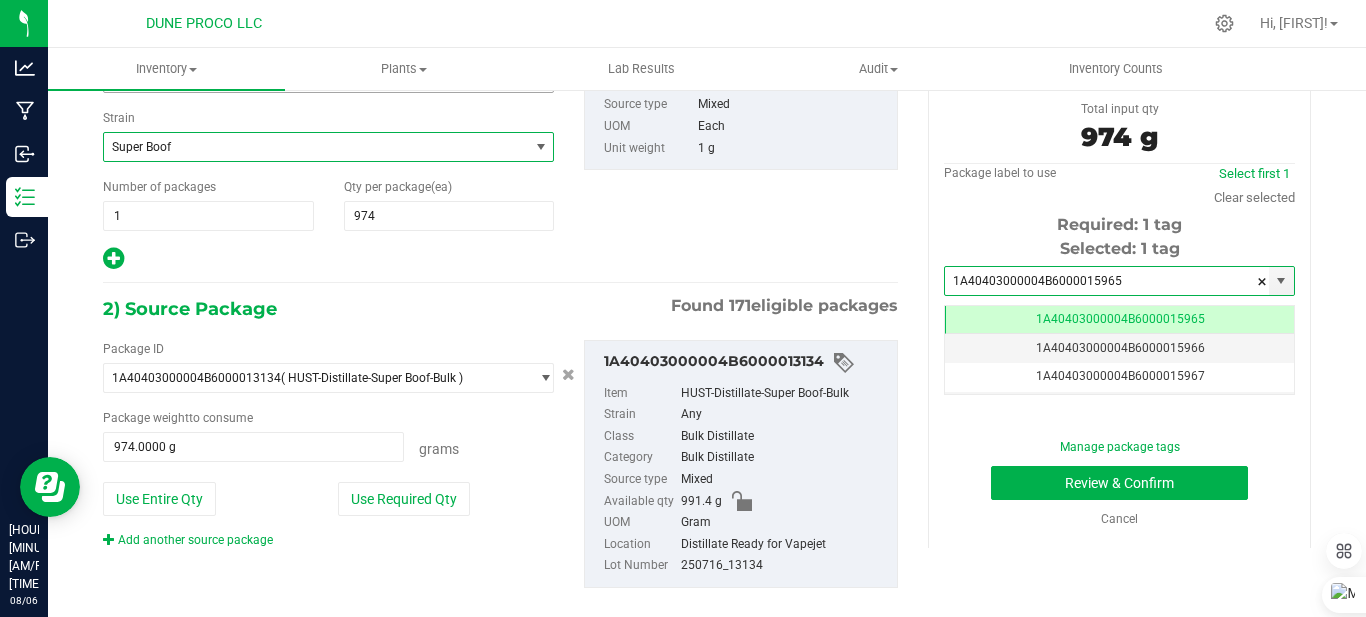type on "1A40403000004B6000015965" 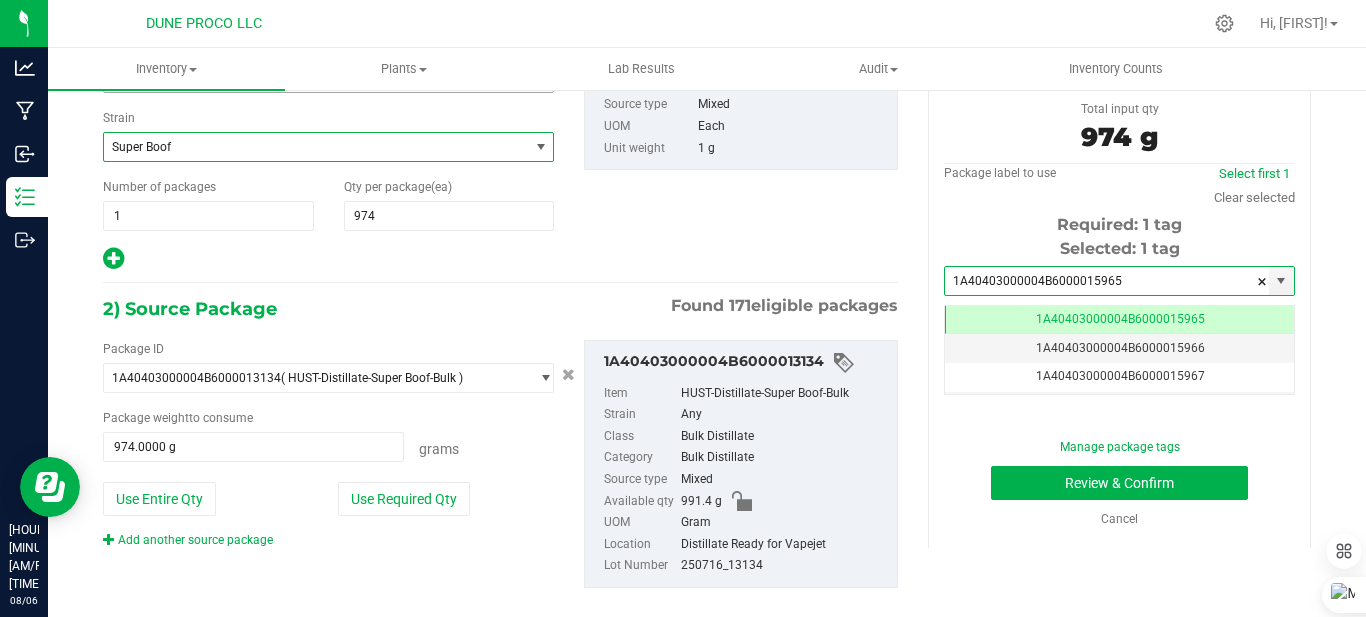 scroll, scrollTop: 228, scrollLeft: 0, axis: vertical 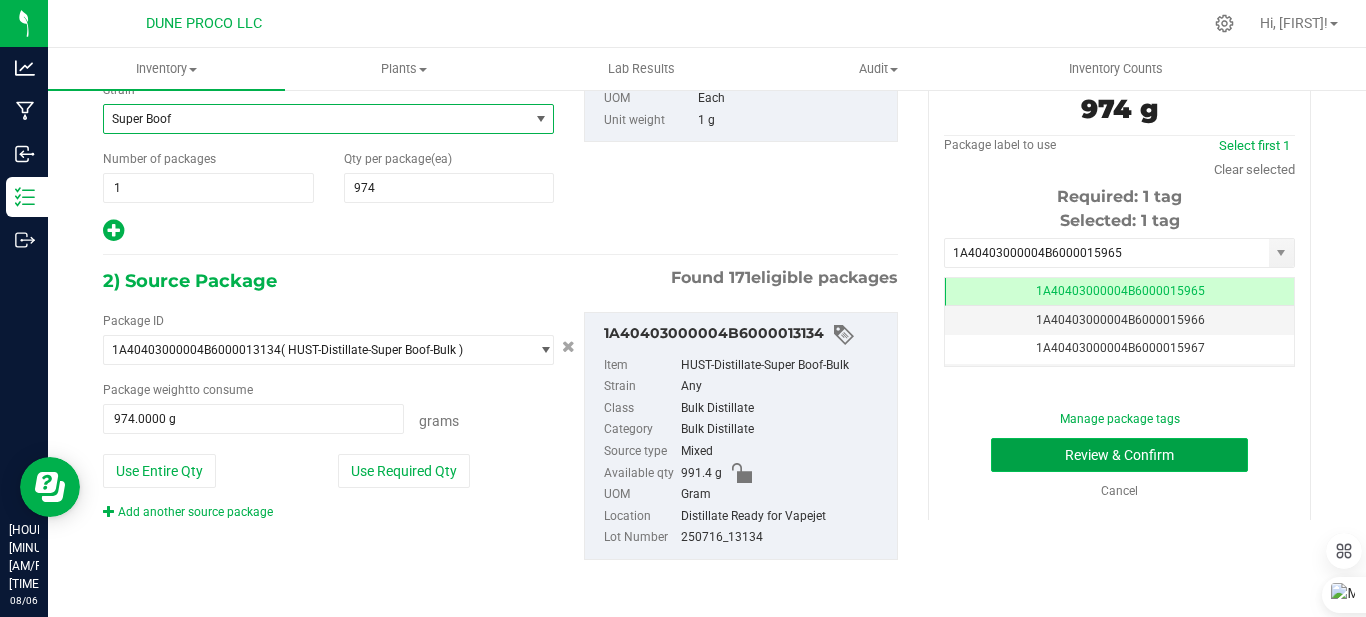 click on "Review & Confirm" at bounding box center (1119, 455) 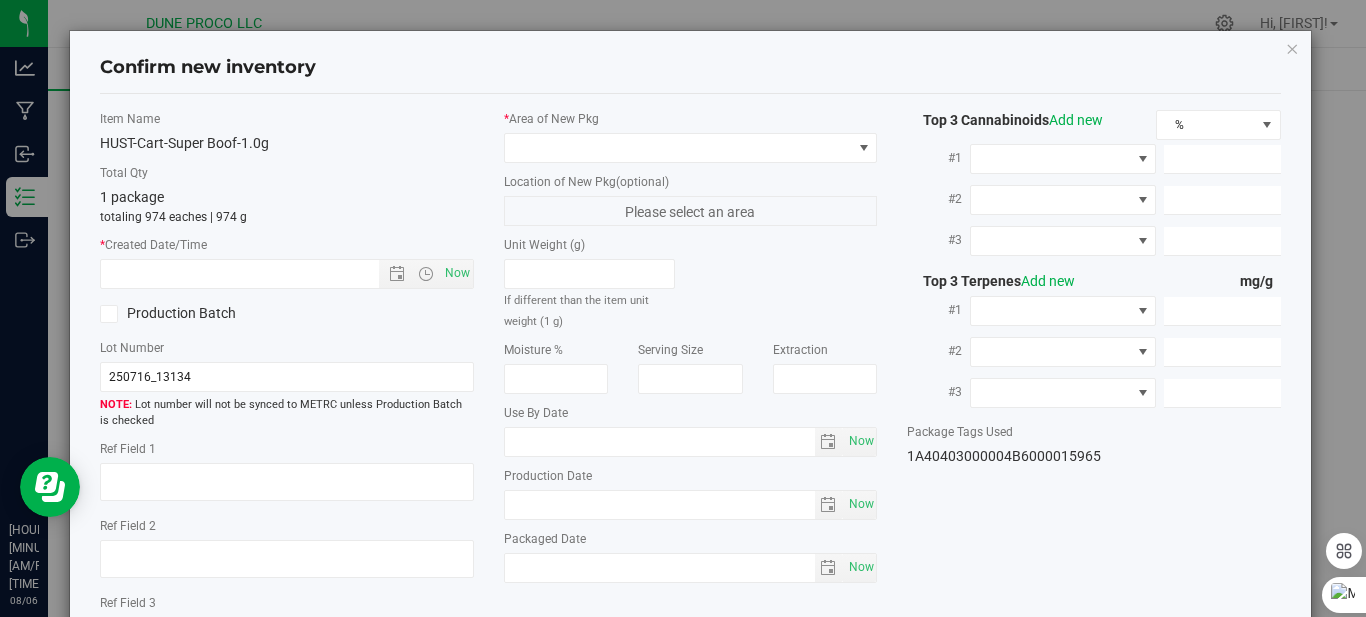 type on "90.8456%" 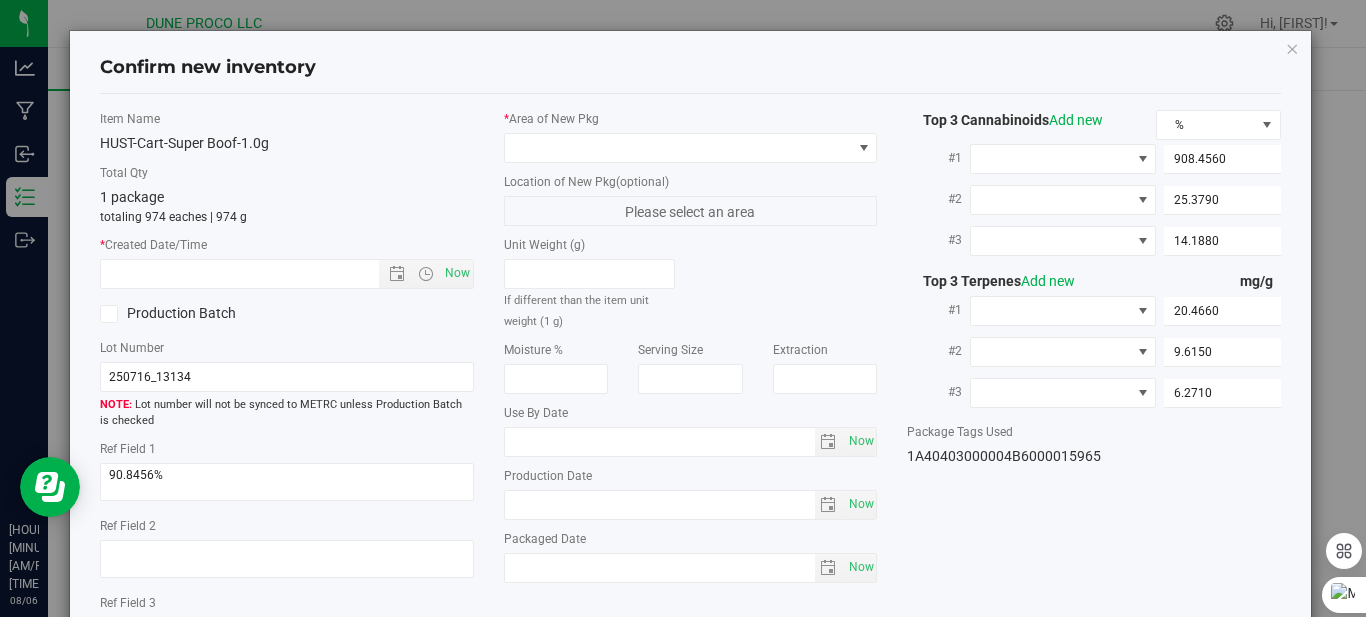type on "2025-07-16" 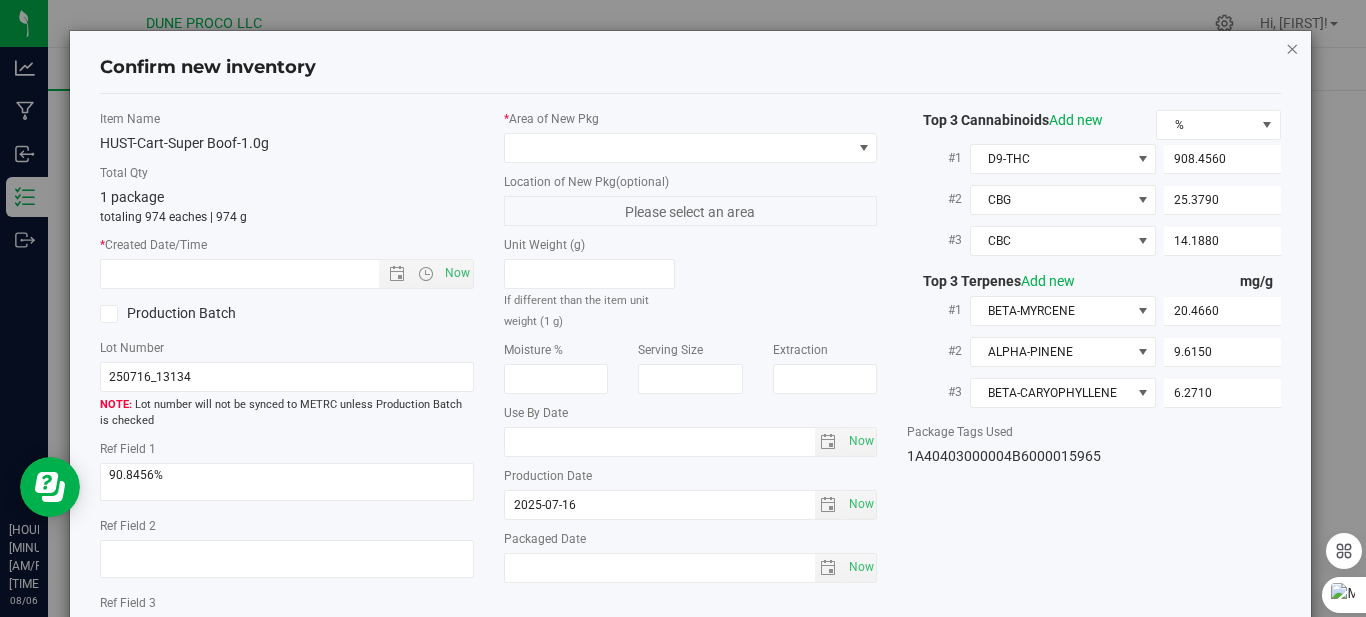 click at bounding box center (1292, 48) 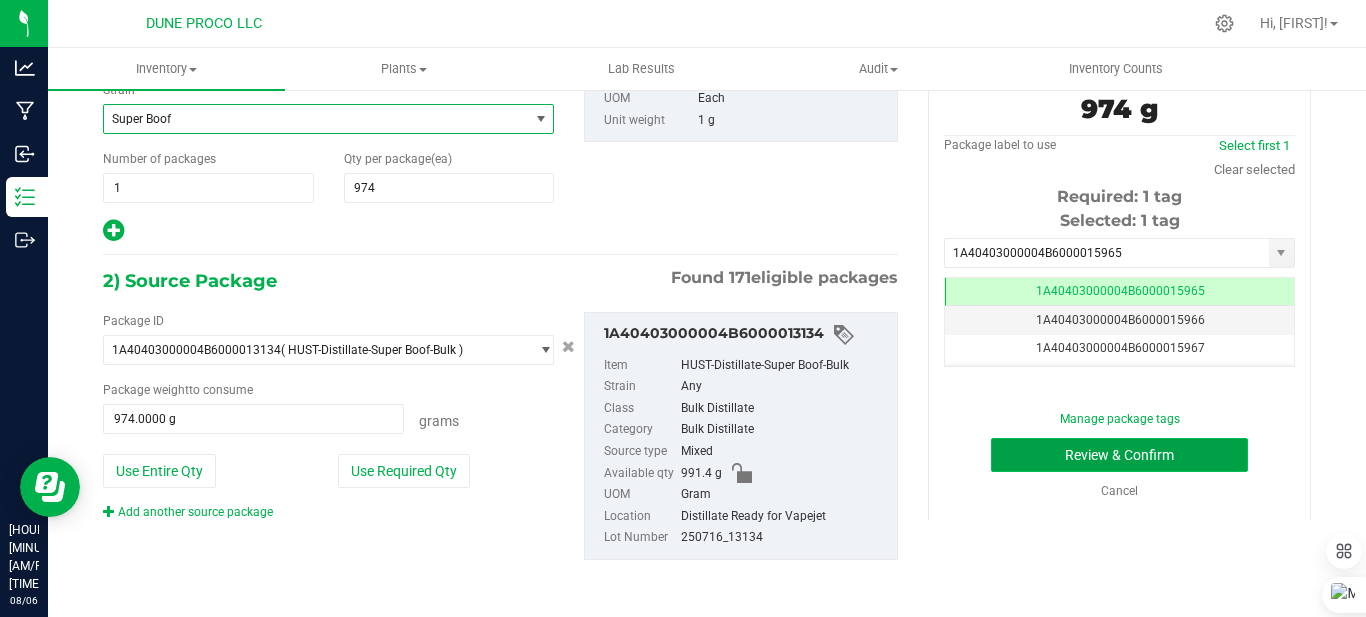 click on "Review & Confirm" at bounding box center [1119, 455] 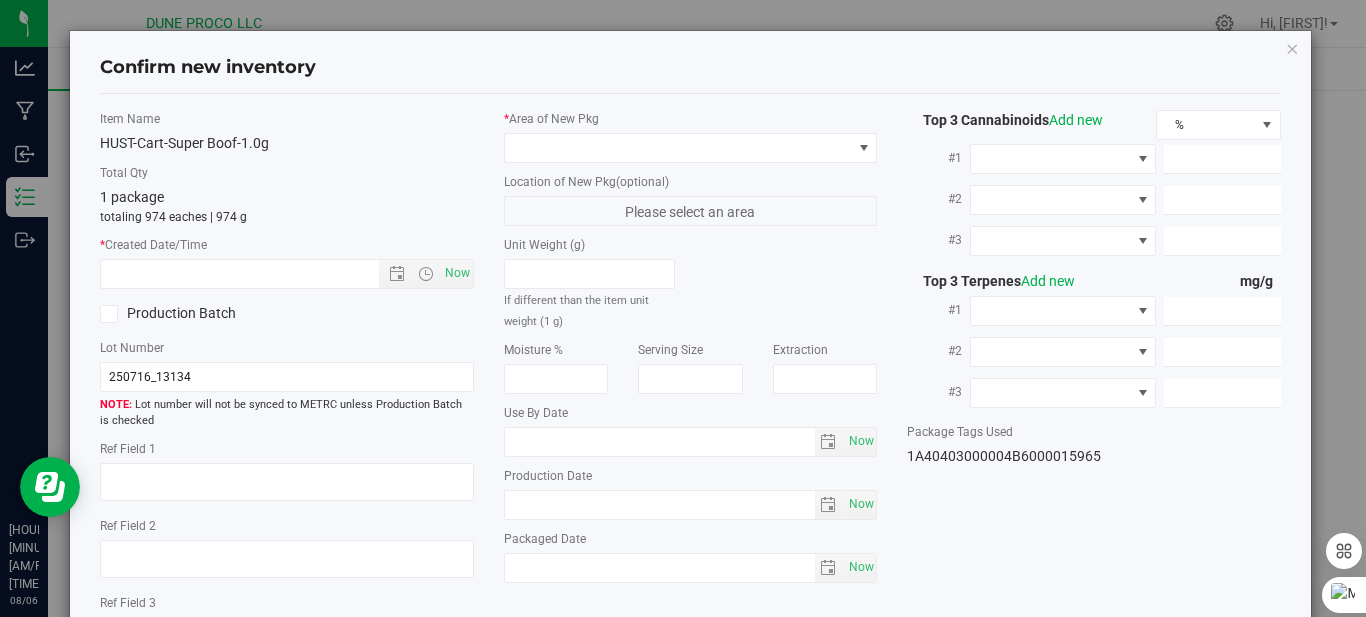 type on "90.8456%" 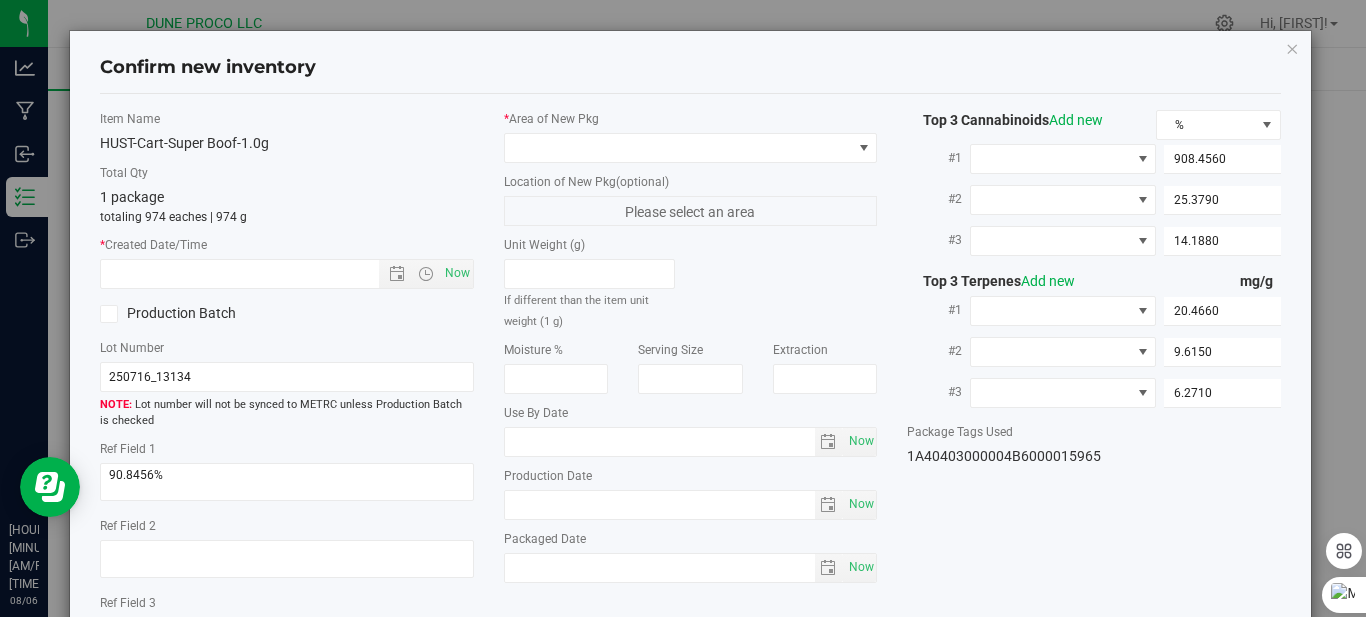 type on "2025-07-16" 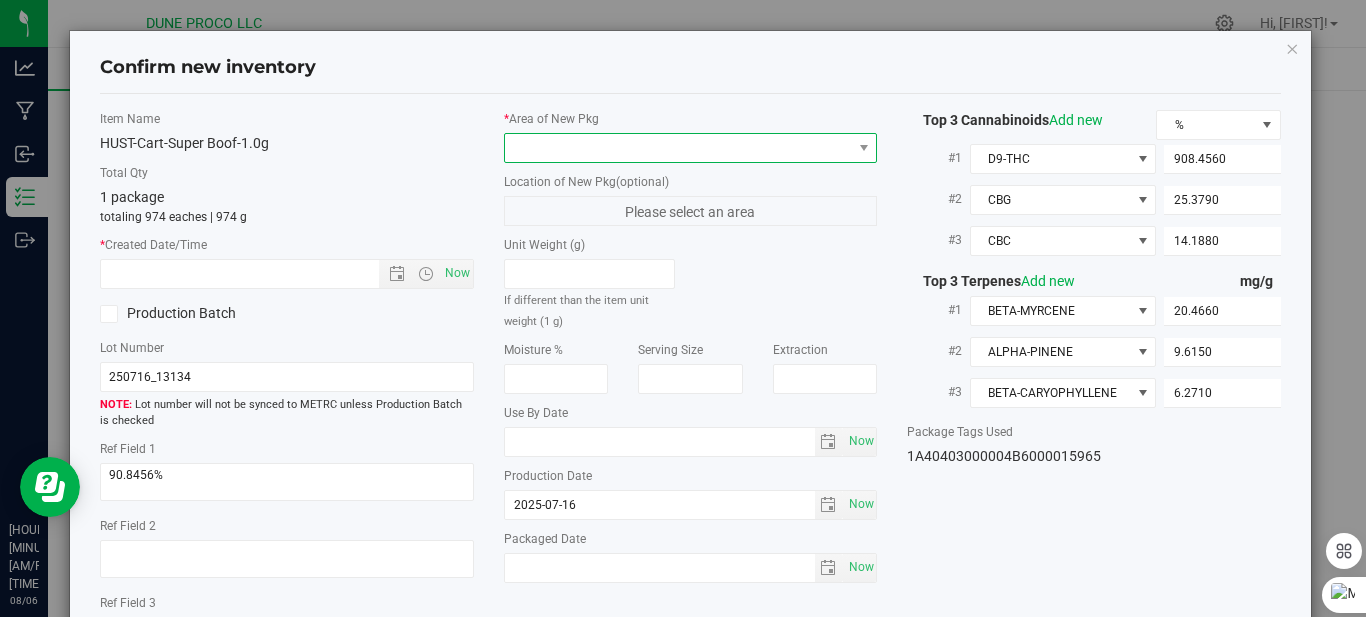 click at bounding box center (678, 148) 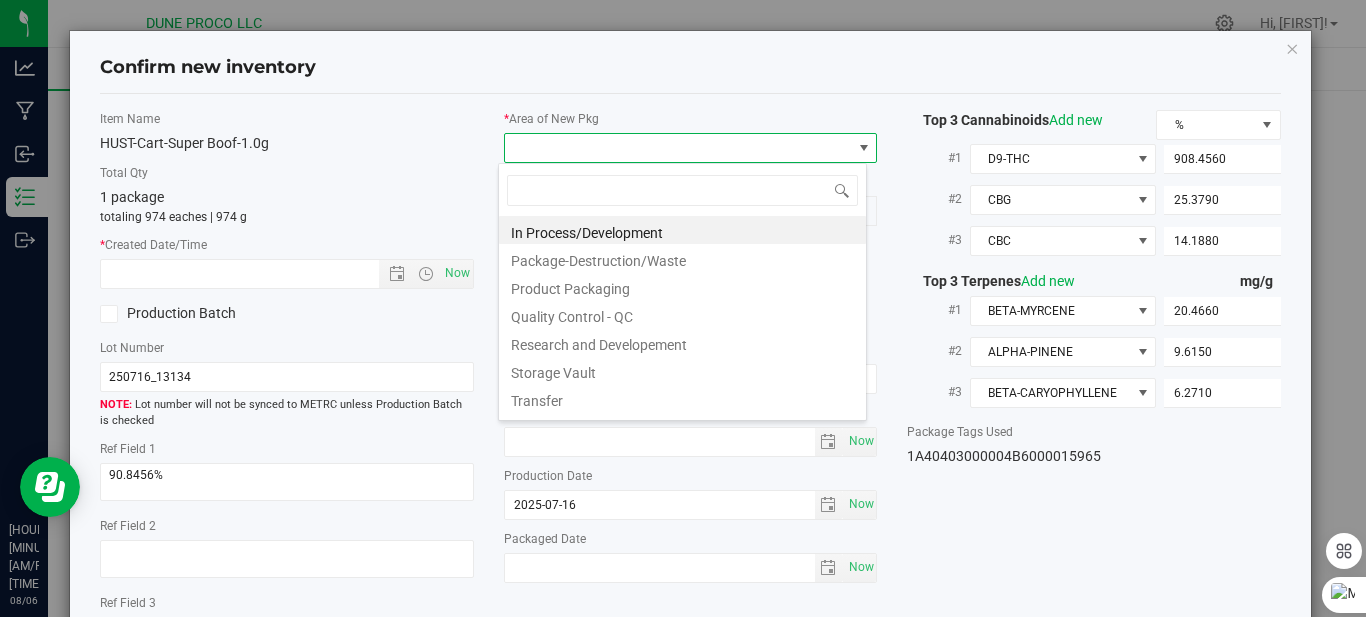 scroll, scrollTop: 99970, scrollLeft: 99631, axis: both 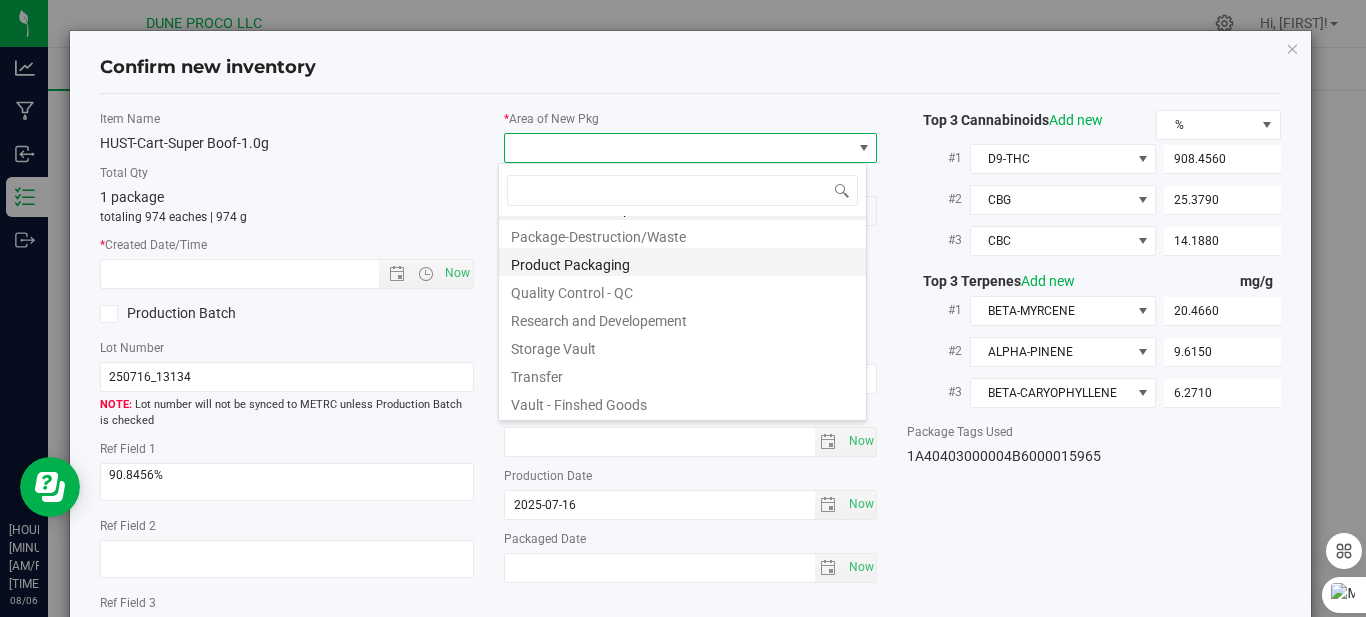 click on "Product Packaging" at bounding box center (682, 262) 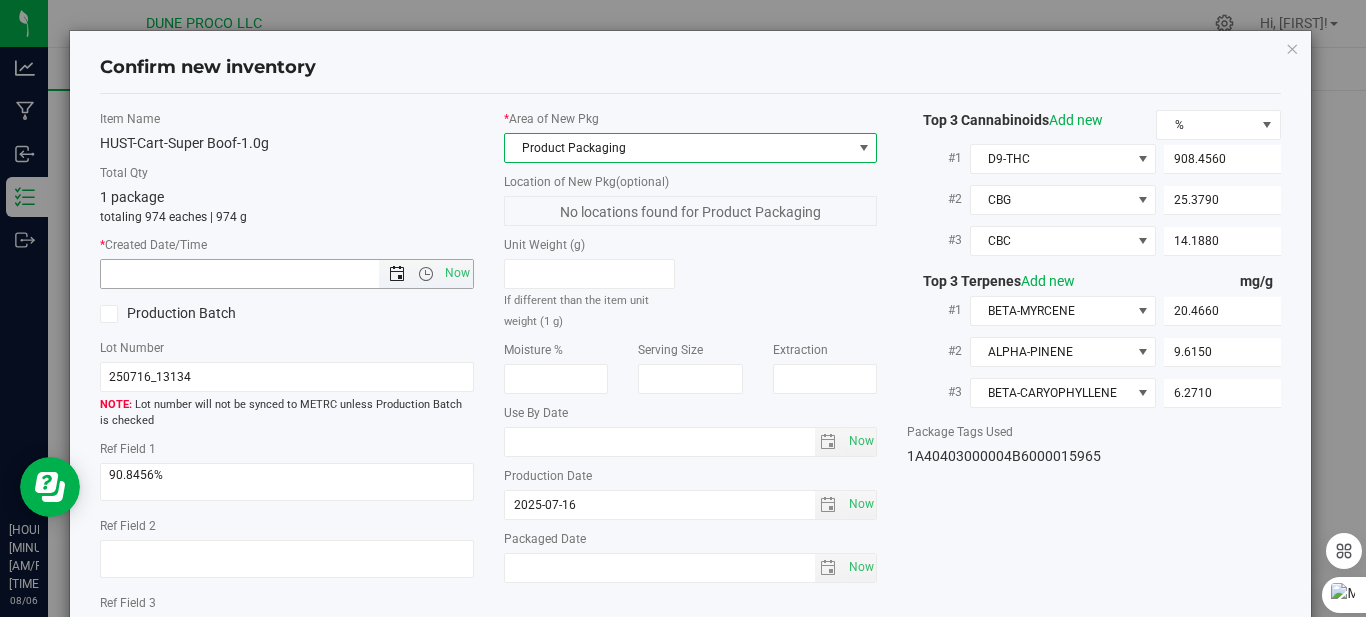 click at bounding box center [397, 274] 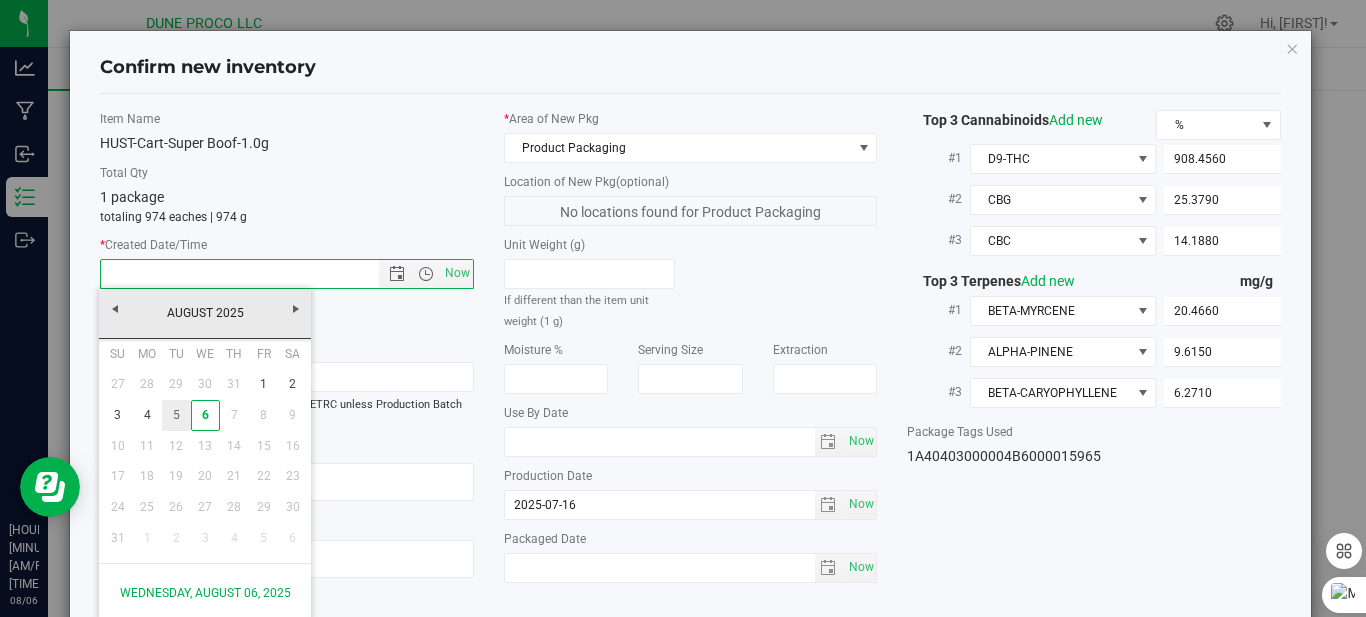 click on "5" at bounding box center (176, 415) 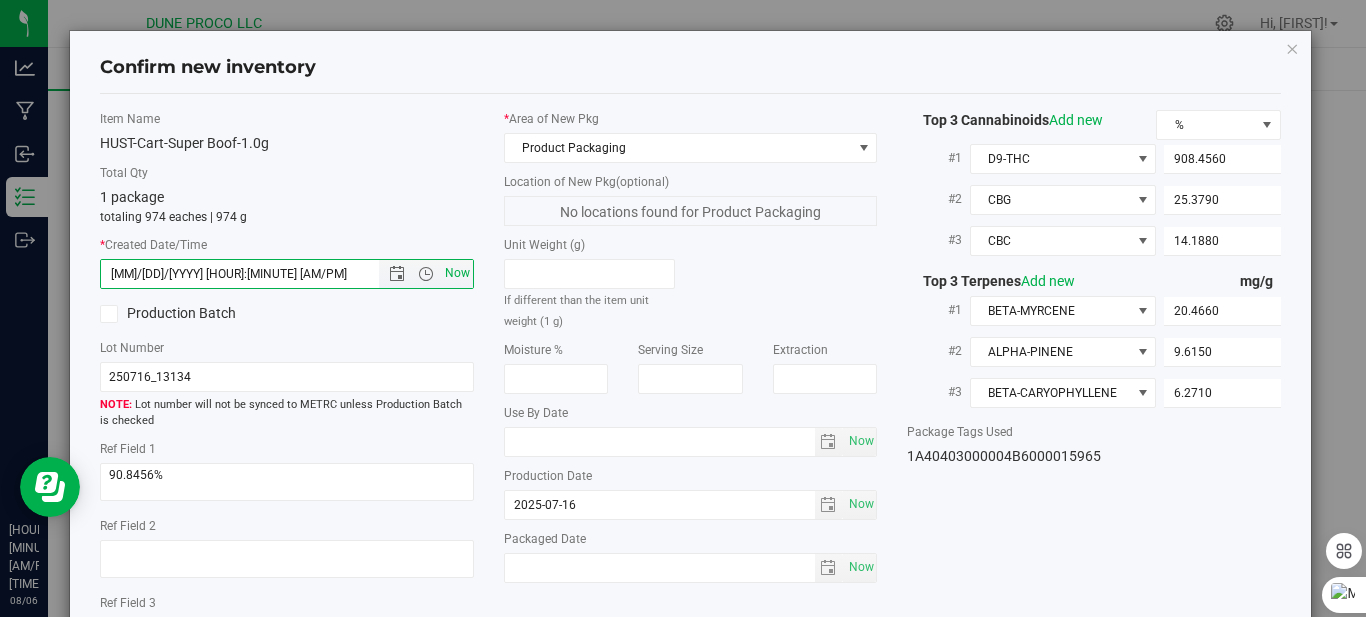 click on "Now" at bounding box center [457, 273] 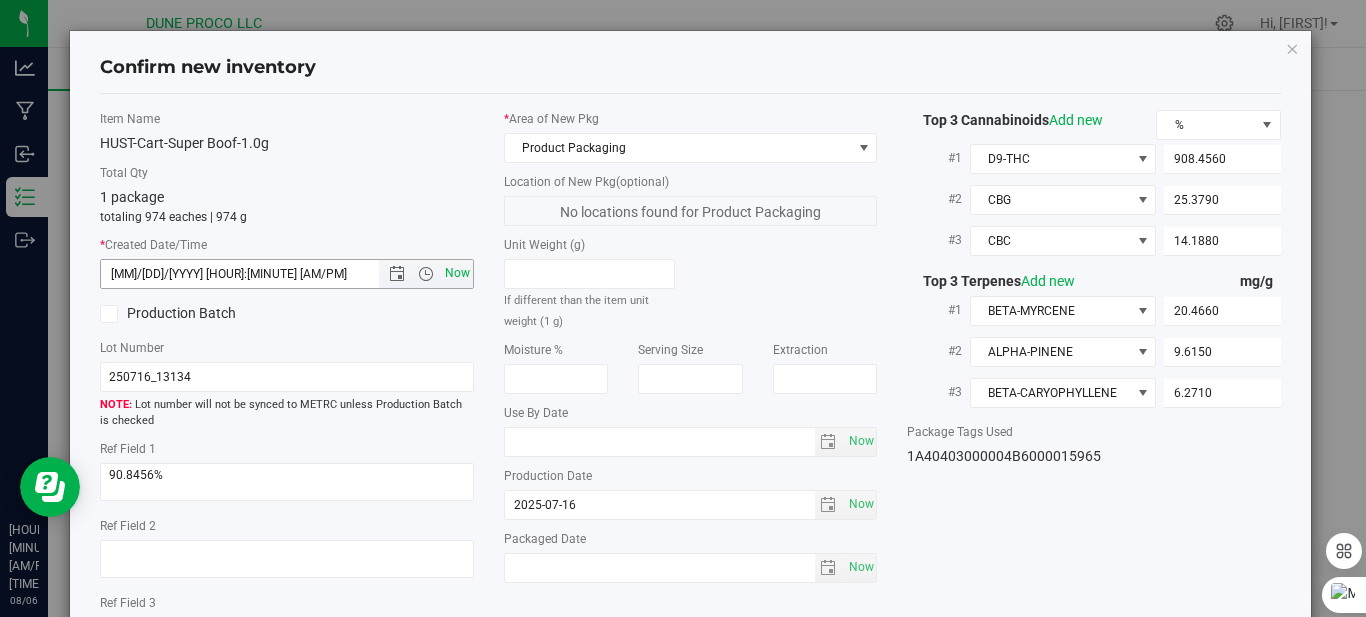 click on "Now" at bounding box center (457, 273) 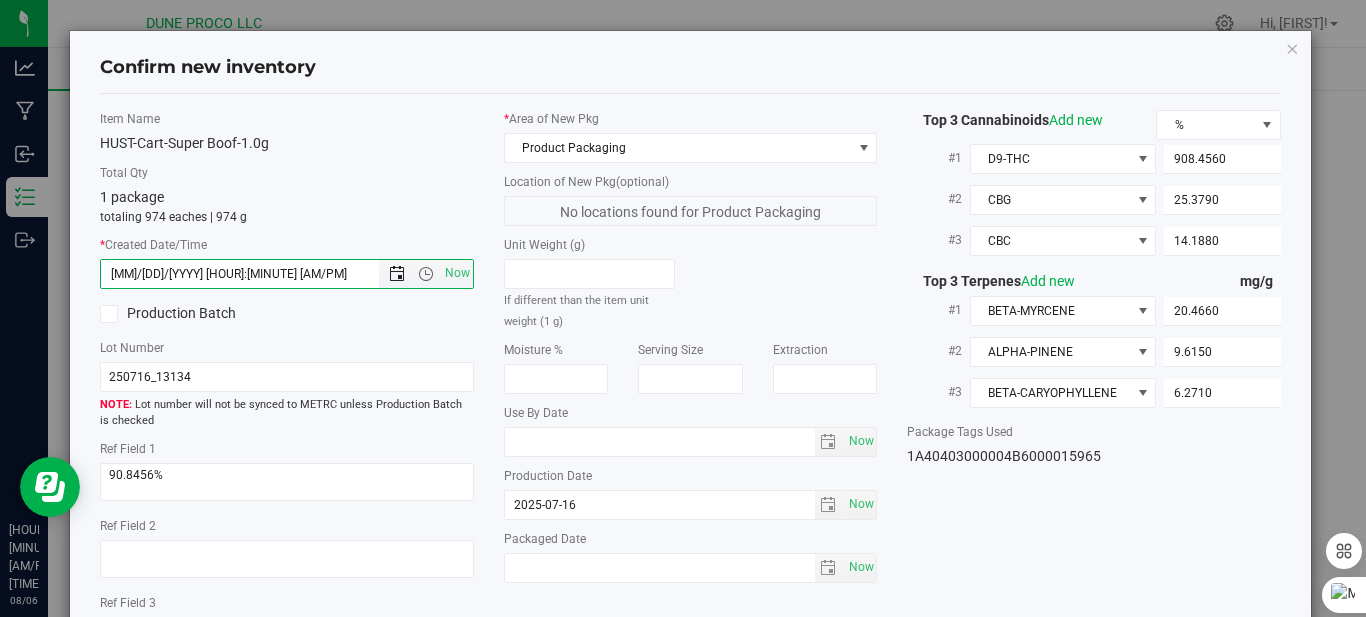 click at bounding box center [397, 274] 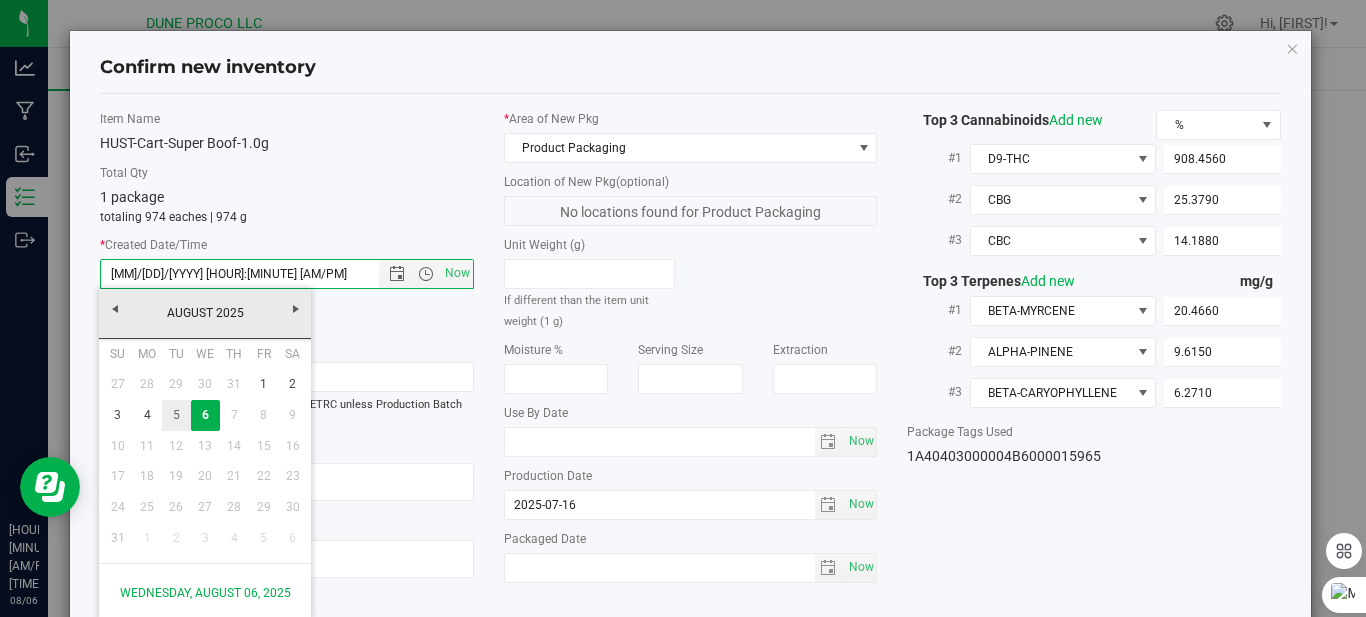 click on "5" at bounding box center [176, 415] 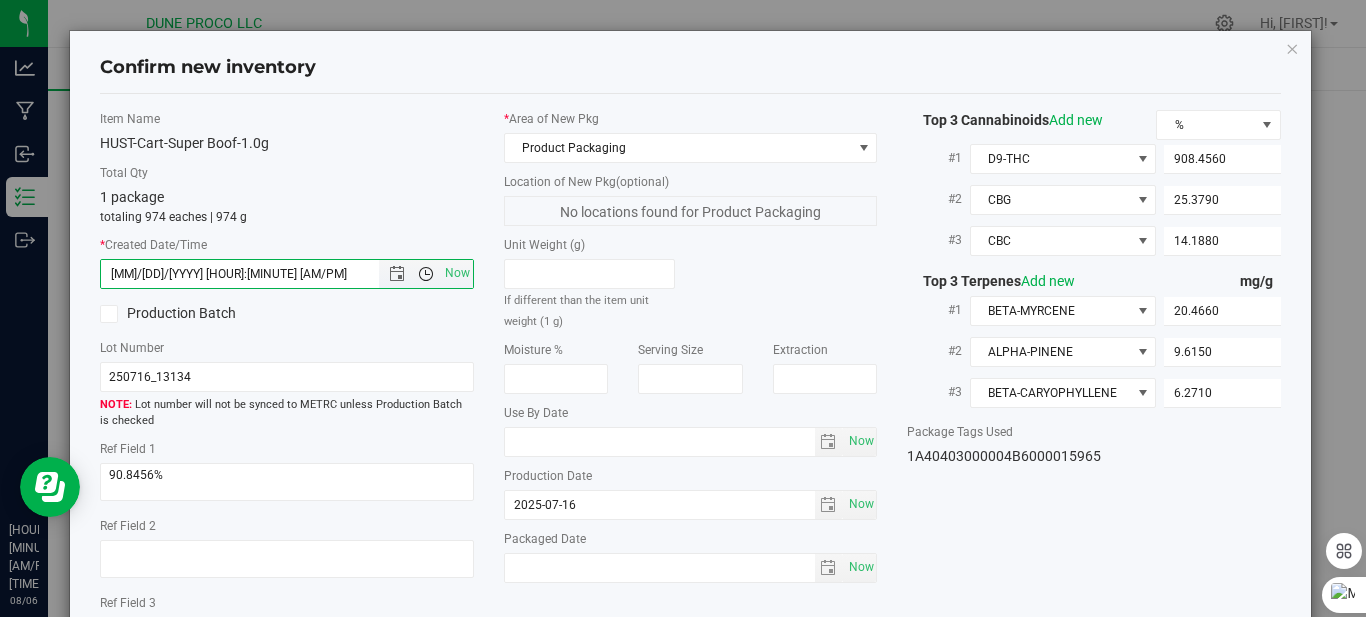 click at bounding box center [426, 274] 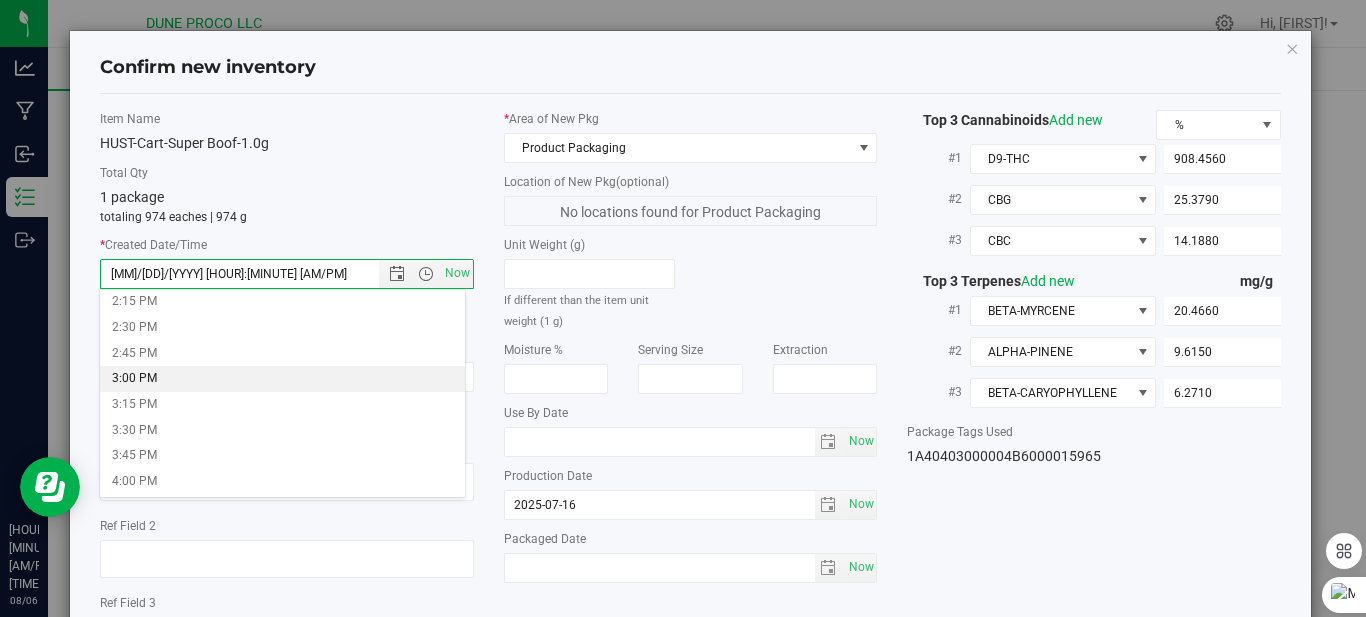 scroll, scrollTop: 1468, scrollLeft: 0, axis: vertical 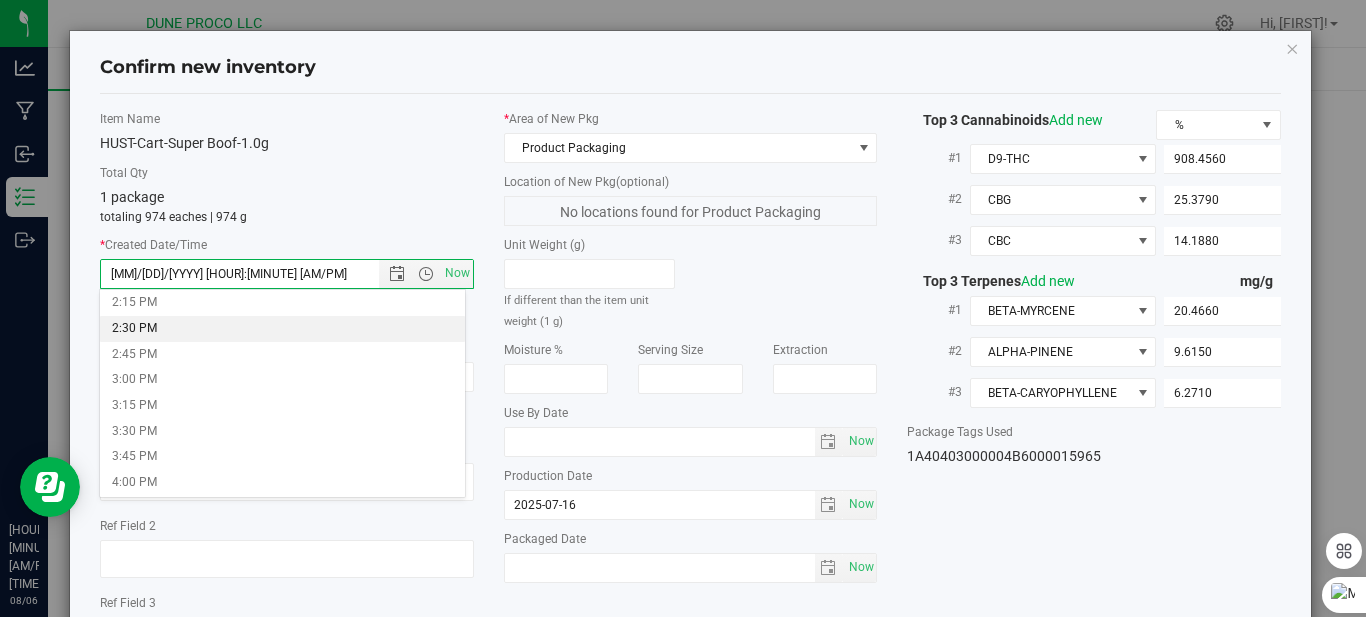 click on "2:30 PM" at bounding box center (282, 329) 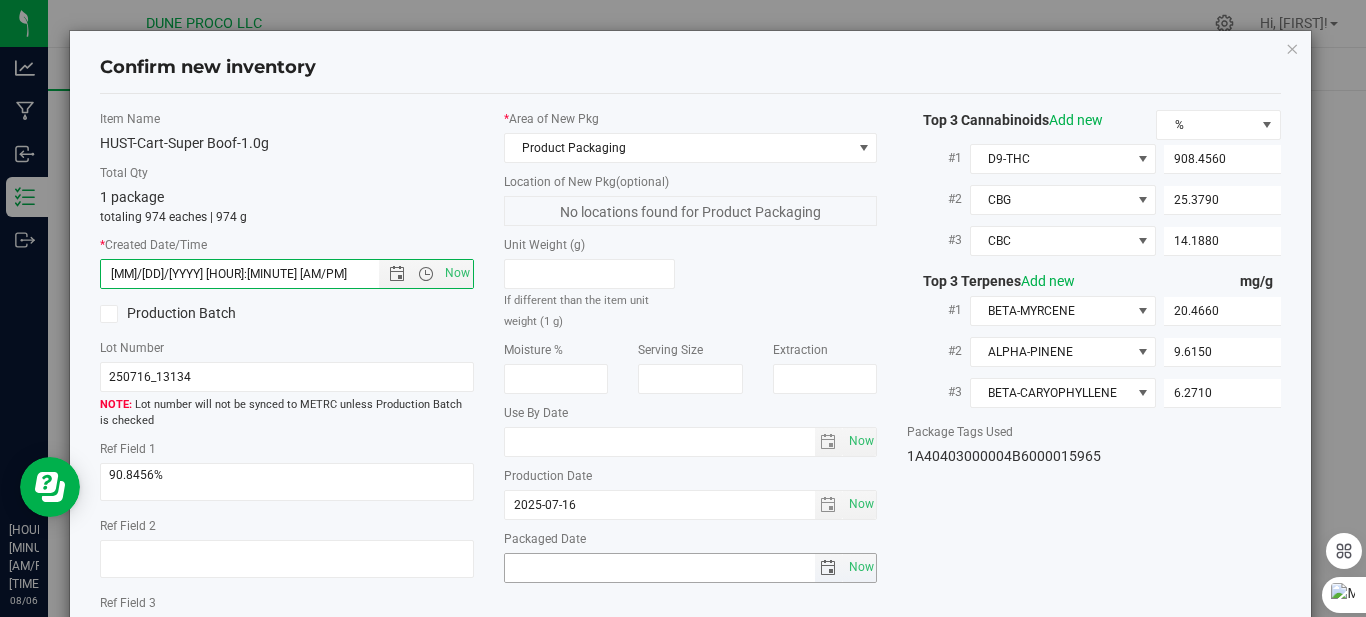 scroll, scrollTop: 168, scrollLeft: 0, axis: vertical 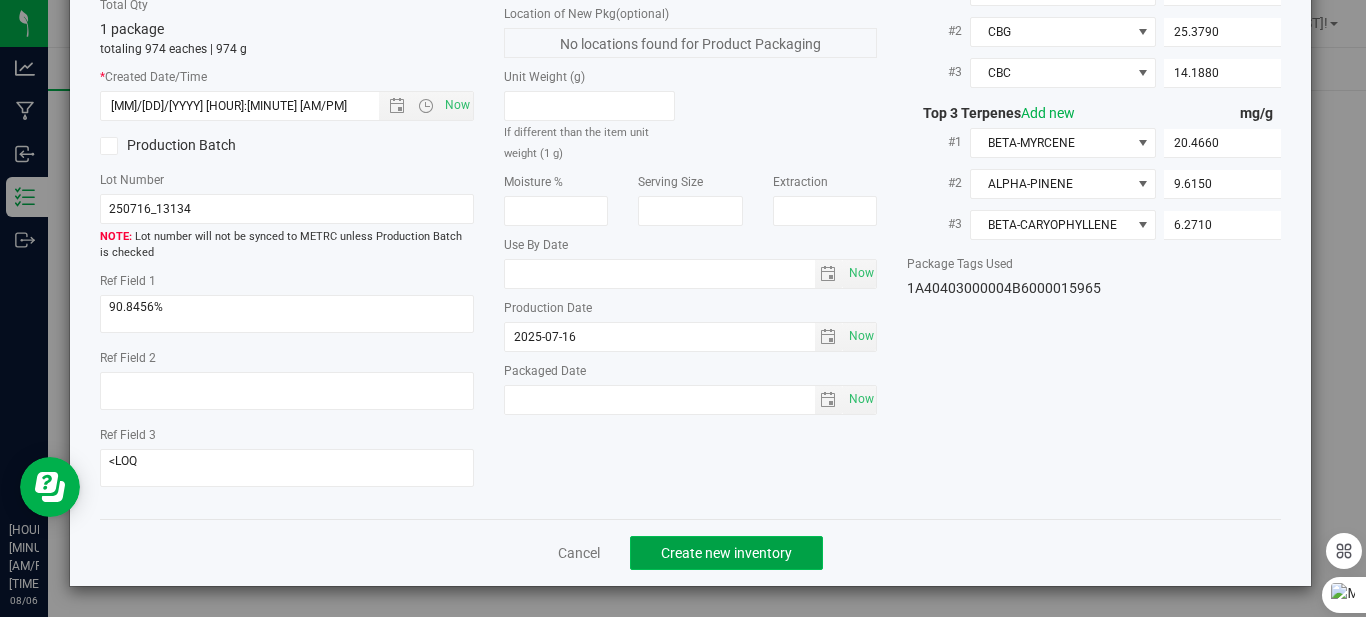 click on "Create new inventory" 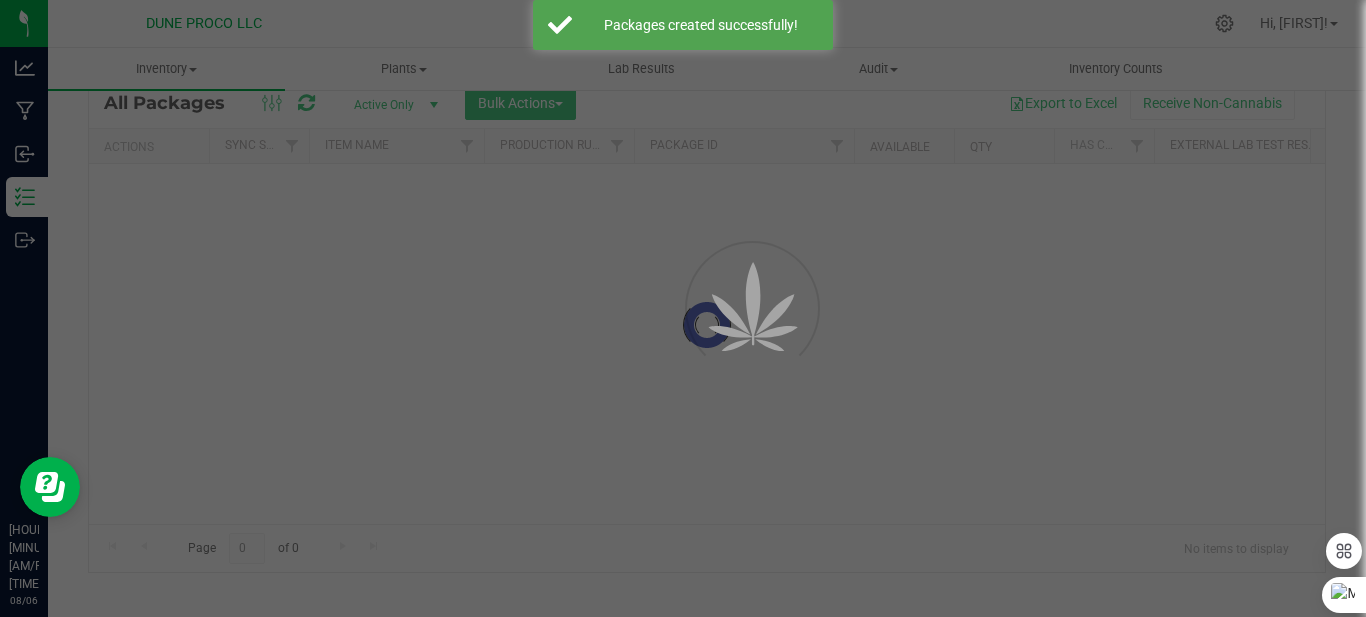 scroll, scrollTop: 81, scrollLeft: 0, axis: vertical 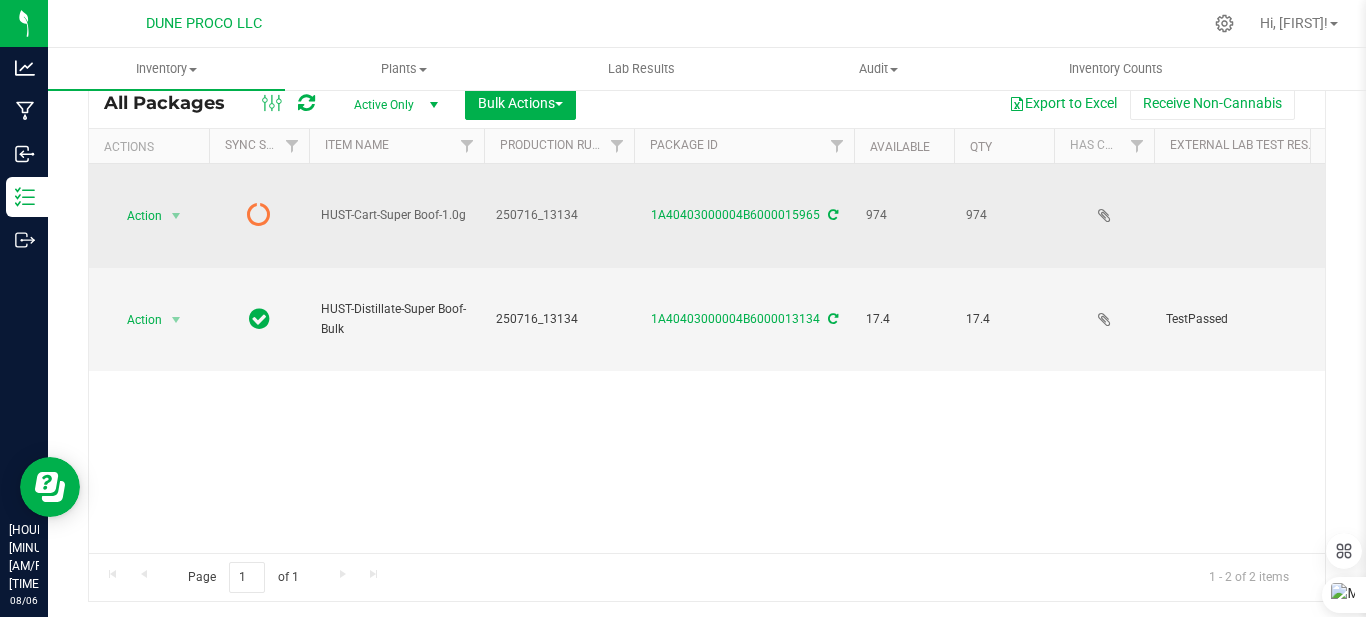 click at bounding box center (833, 215) 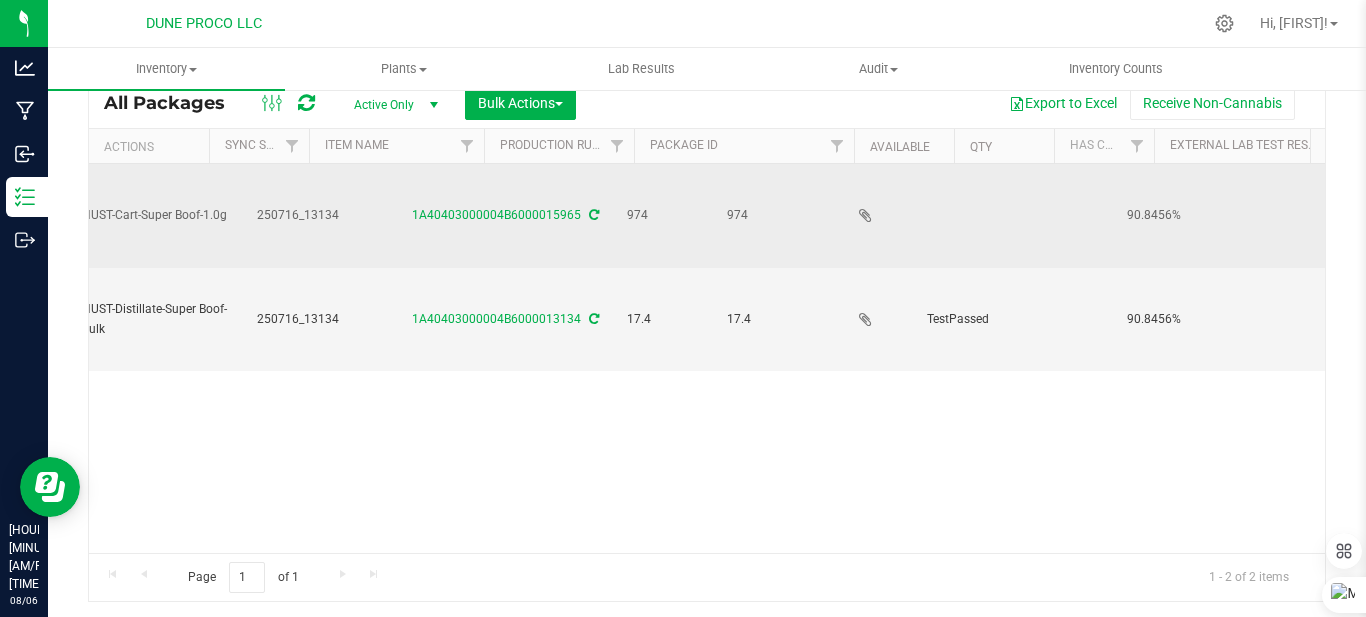 scroll, scrollTop: 0, scrollLeft: 455, axis: horizontal 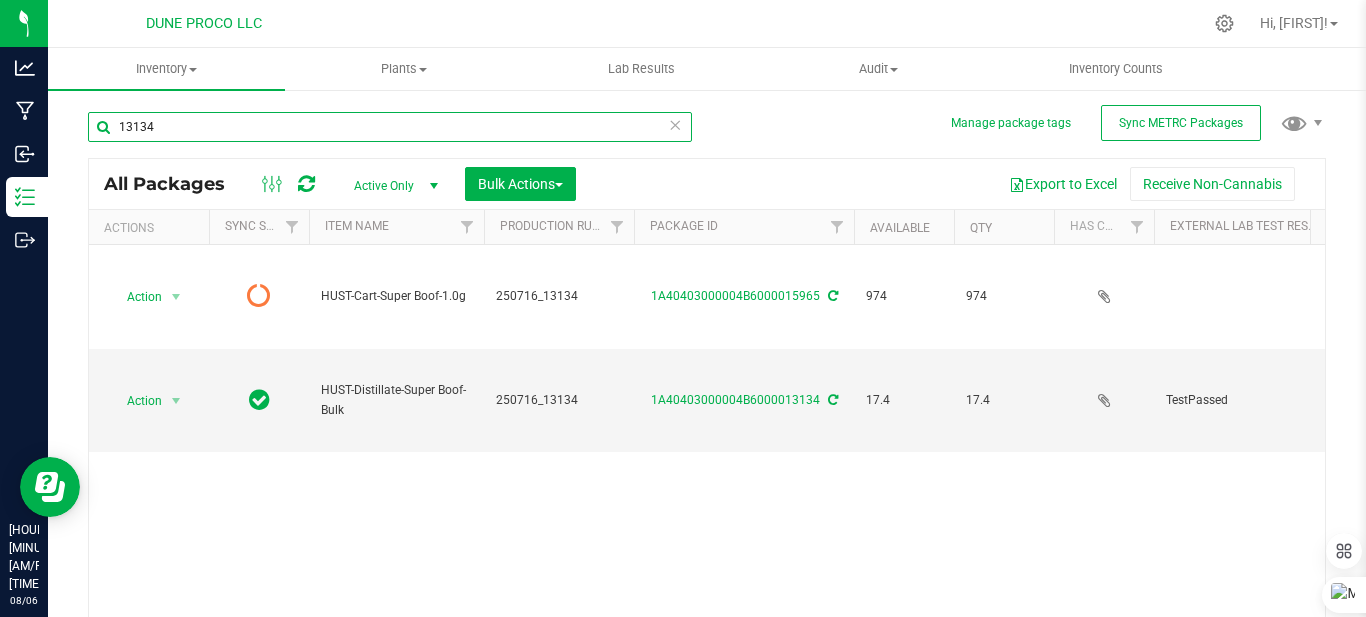click on "13134" at bounding box center (390, 127) 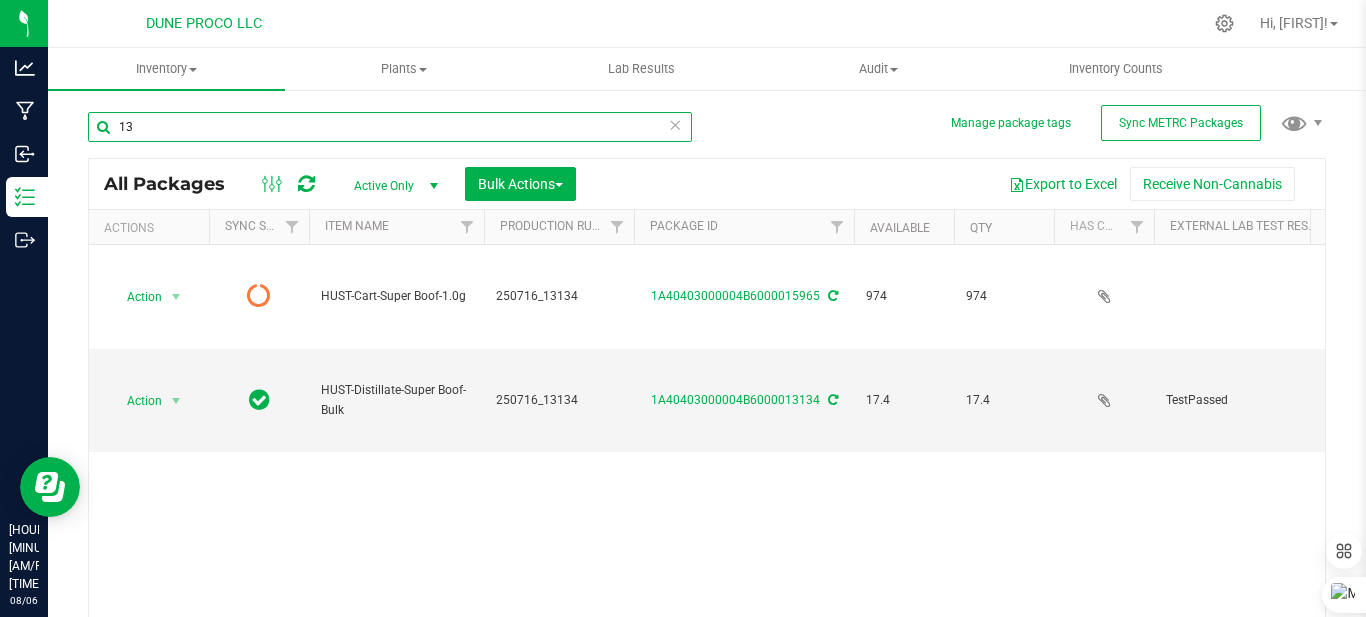 type on "1" 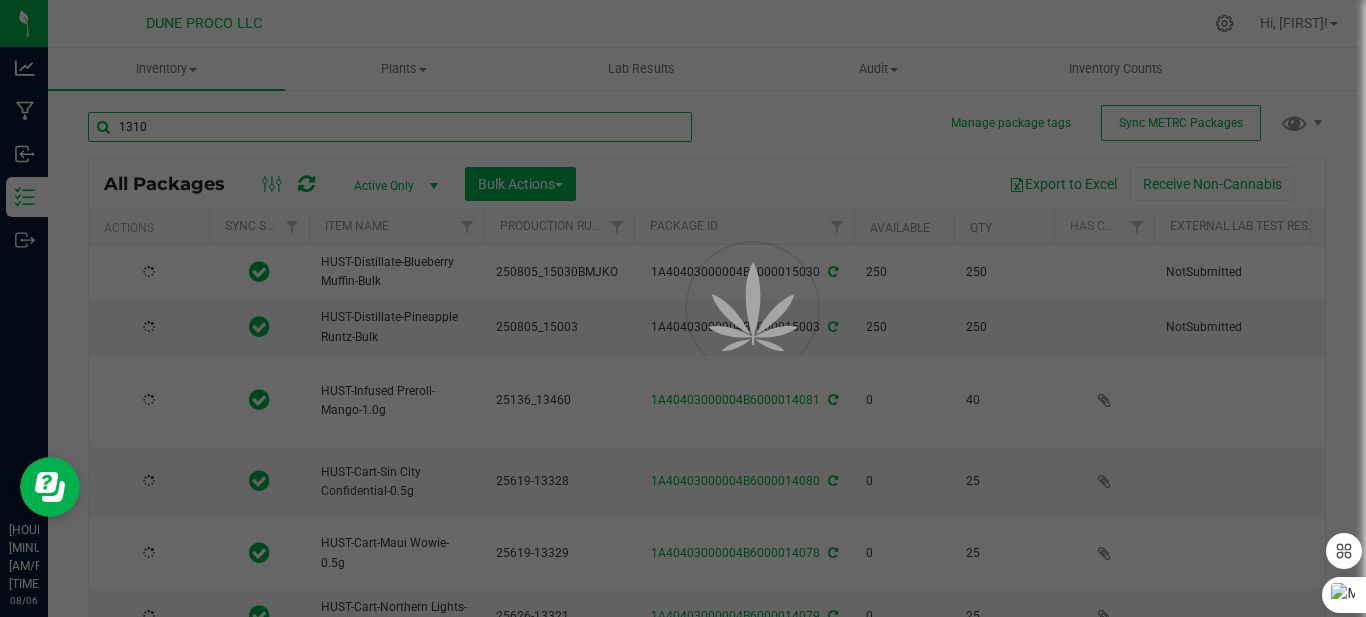 type on "13108" 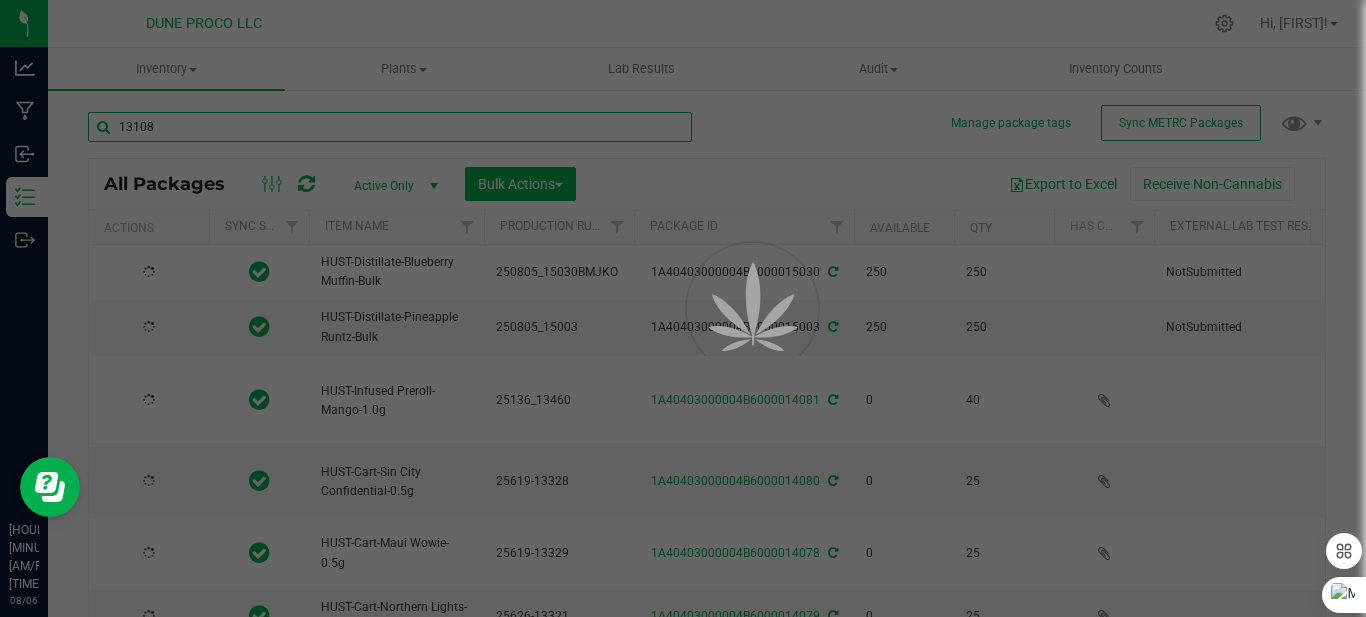 type on "2025-06-17" 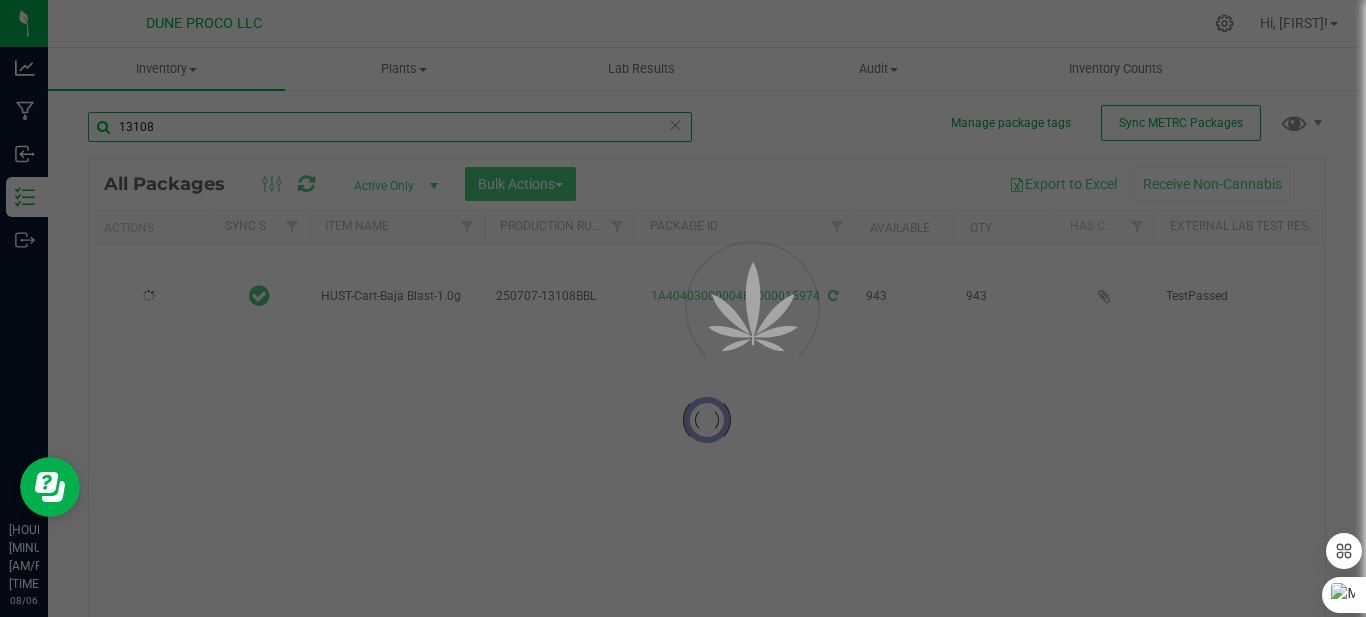 type on "2025-07-02" 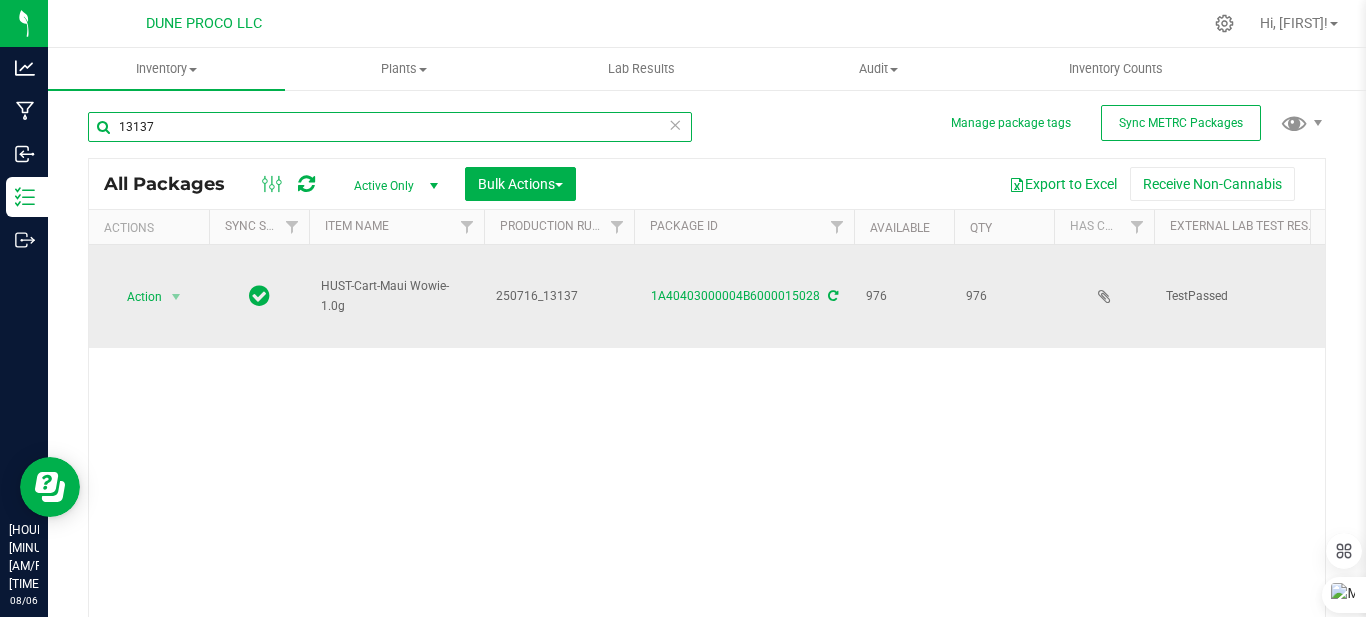 scroll, scrollTop: 0, scrollLeft: 1402, axis: horizontal 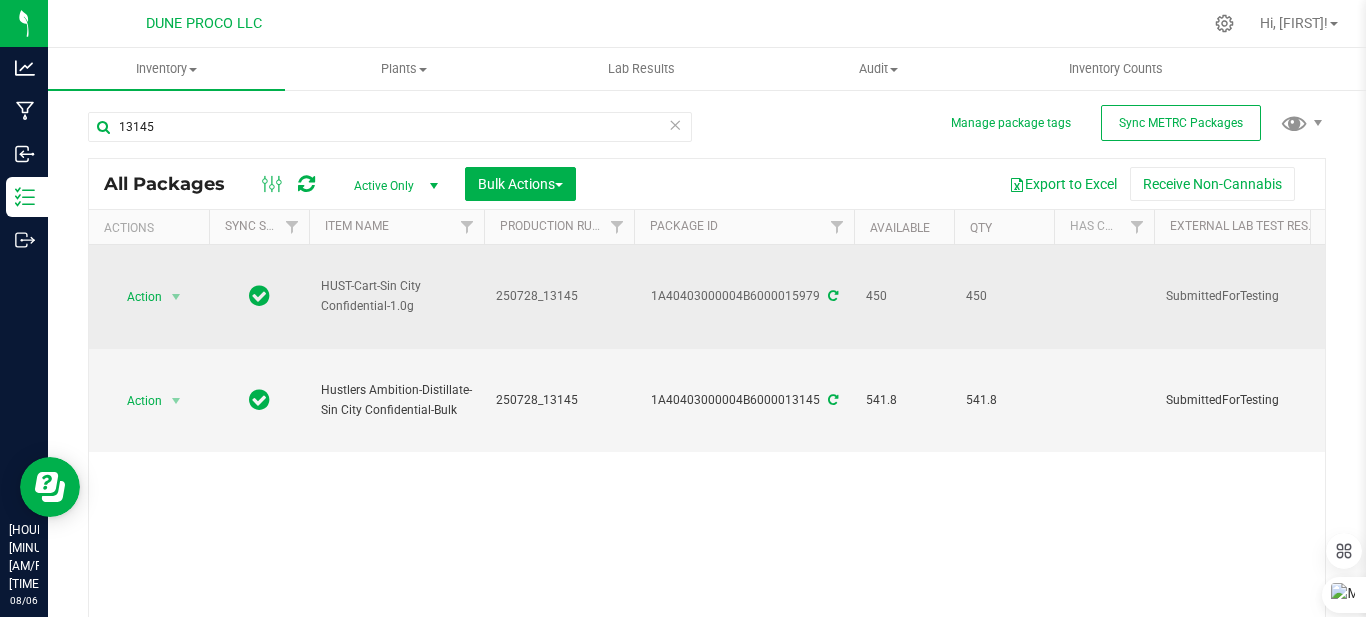 click on "HUST-Cart-Sin City Confidential-1.0g" at bounding box center [396, 297] 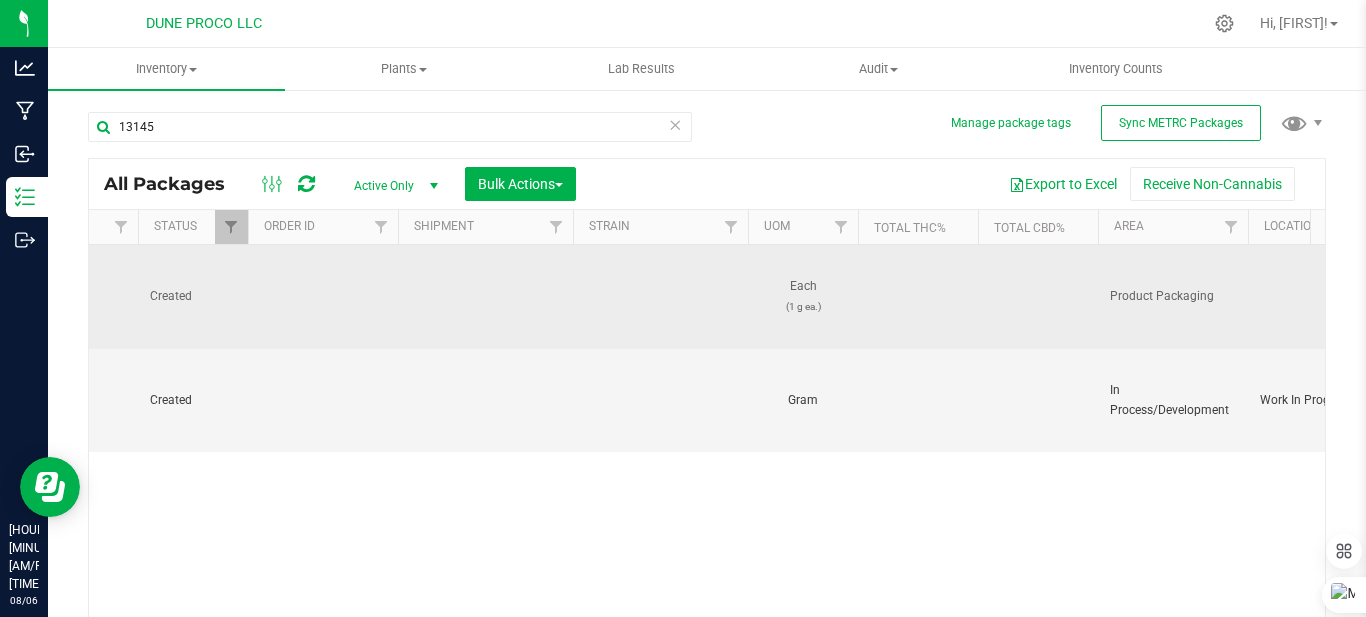 scroll, scrollTop: 0, scrollLeft: 2947, axis: horizontal 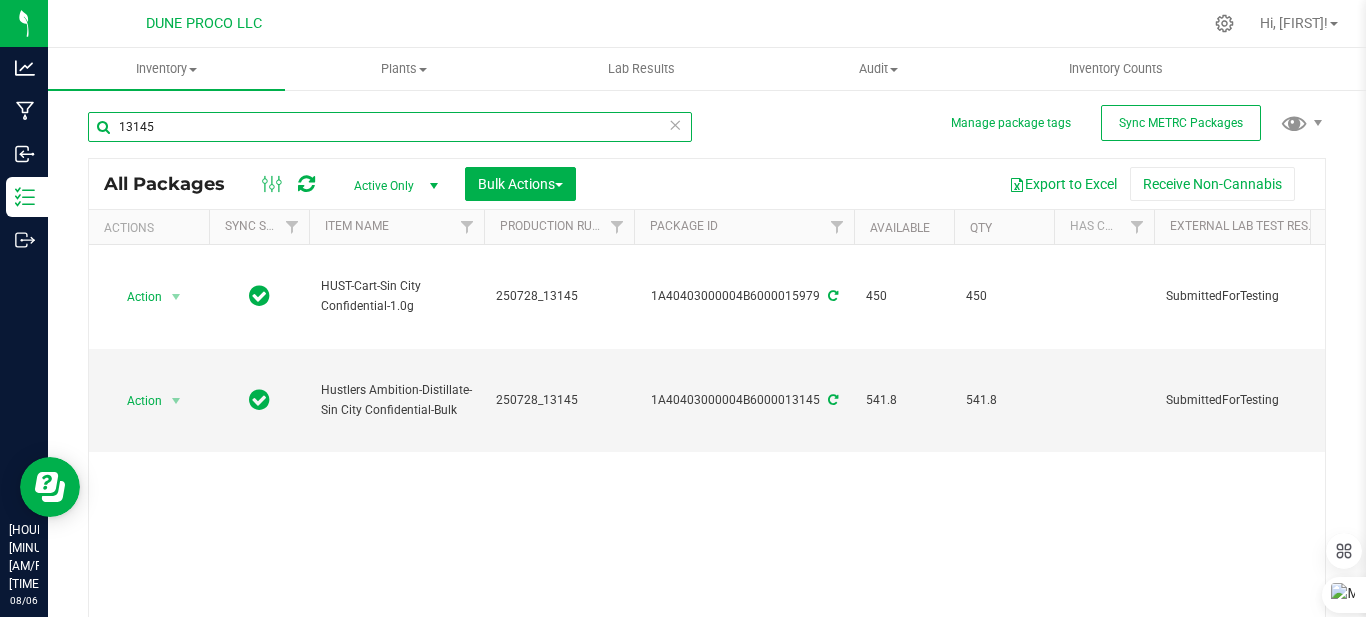 click on "13145" at bounding box center [390, 127] 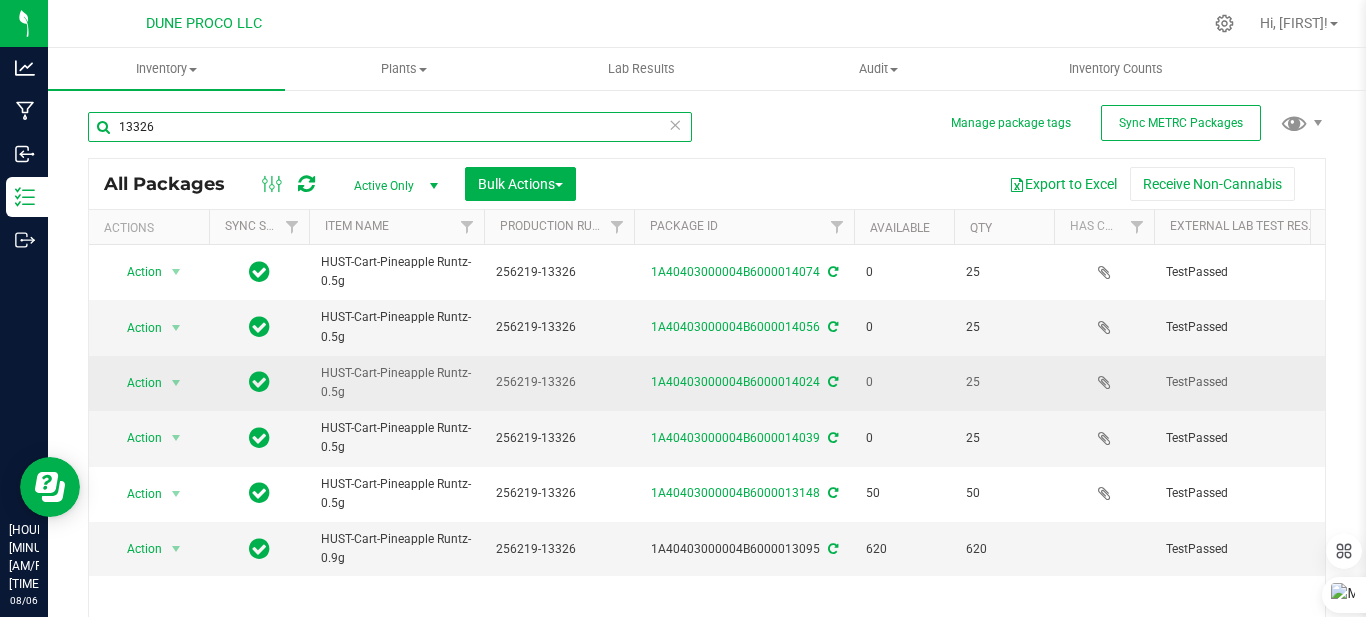 scroll, scrollTop: 81, scrollLeft: 0, axis: vertical 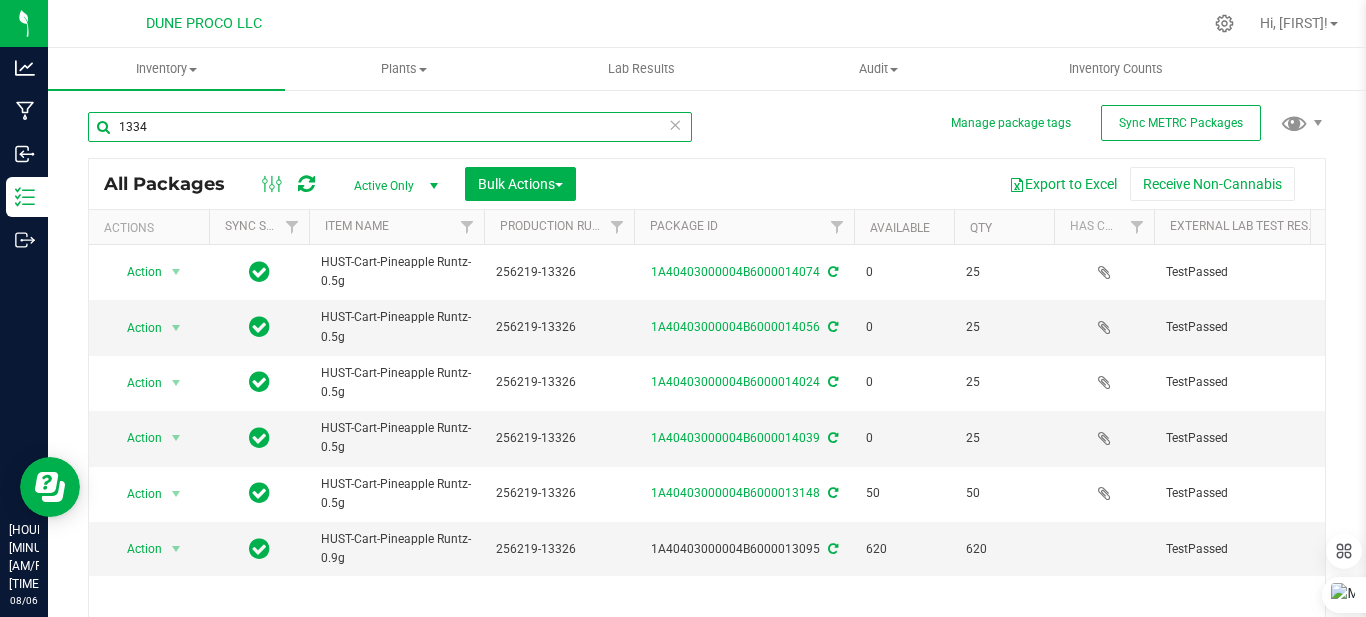 type on "13344" 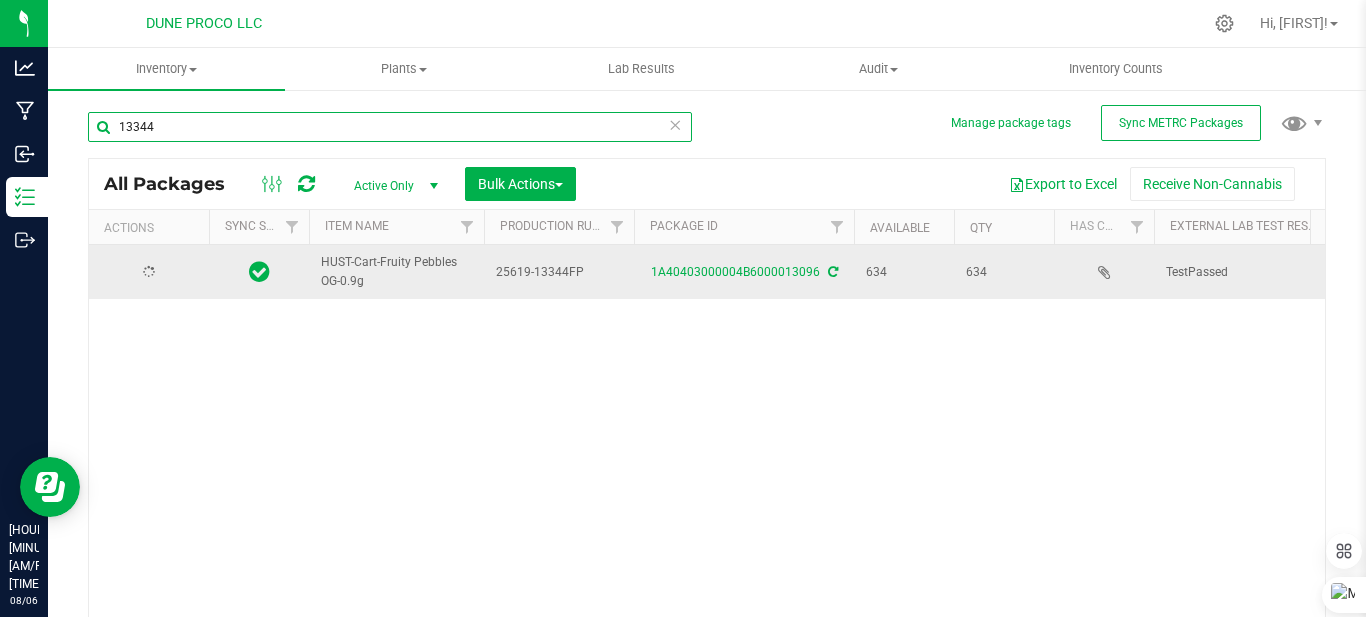 type on "2025-06-18" 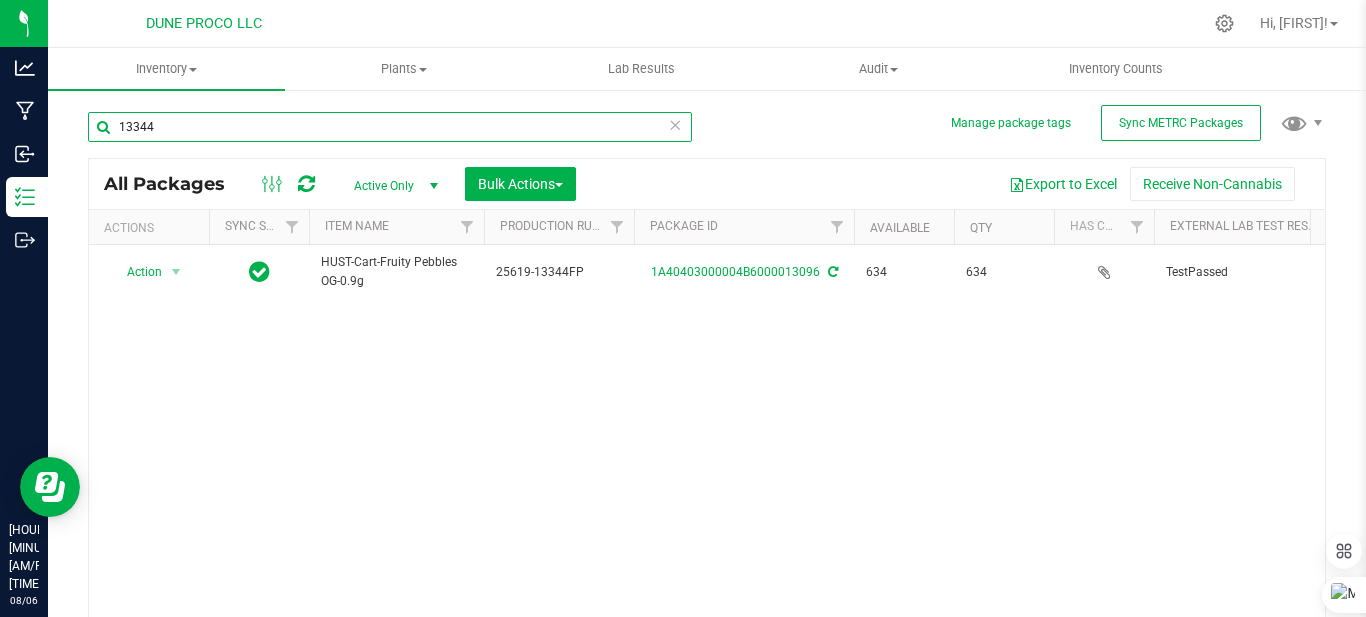 type on "13344" 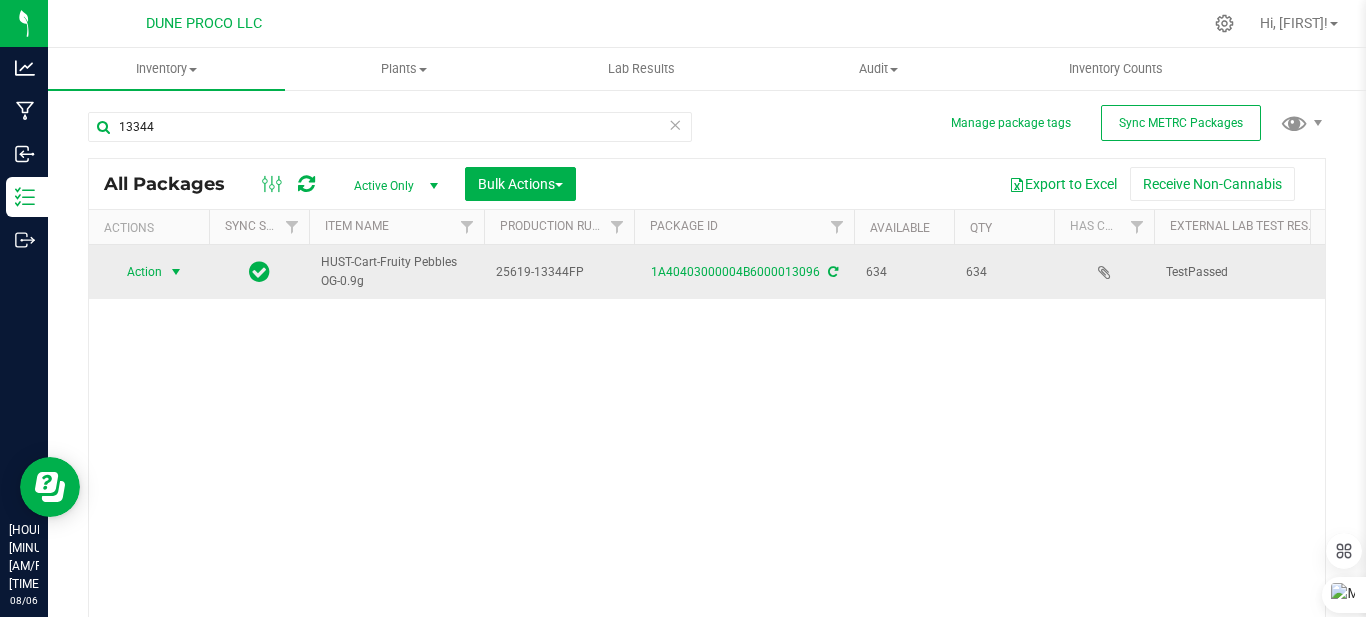 click at bounding box center (176, 272) 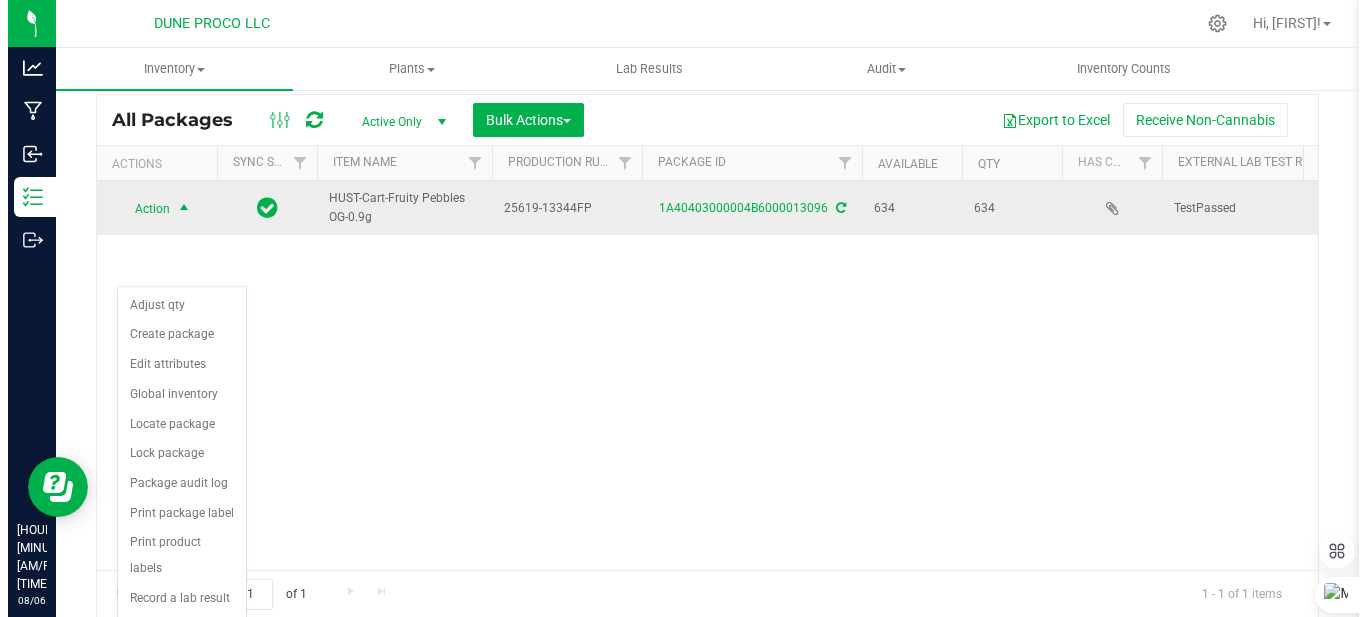 scroll, scrollTop: 81, scrollLeft: 0, axis: vertical 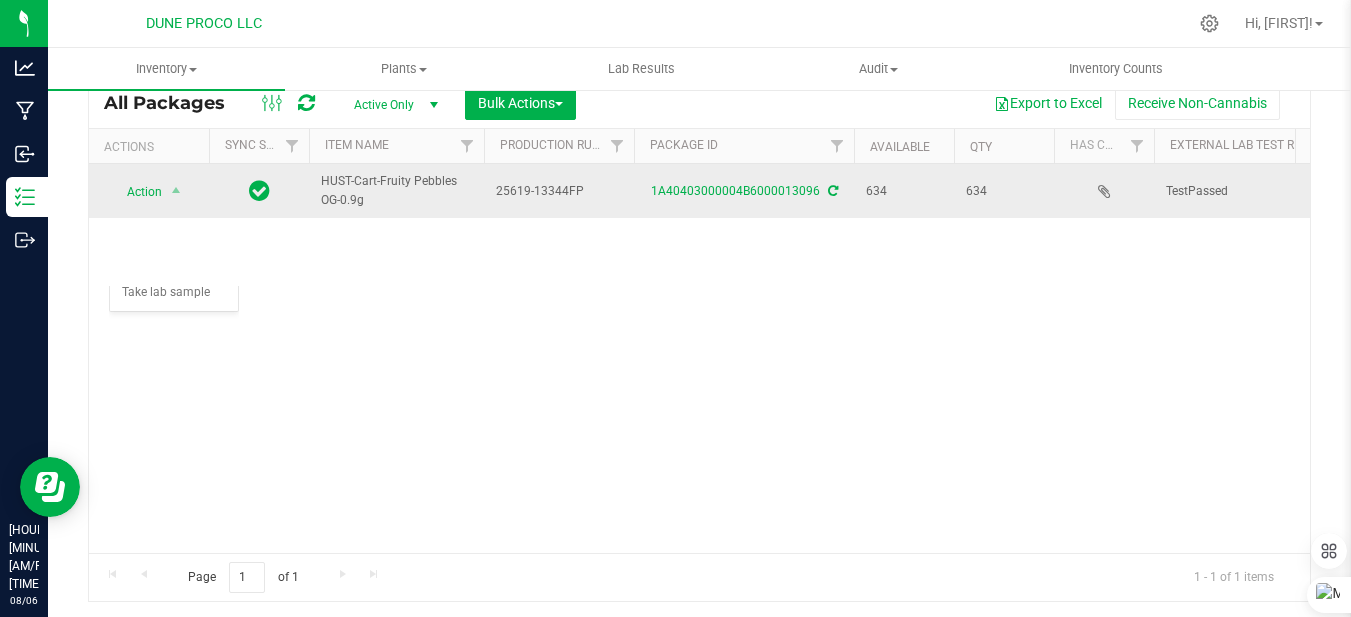 click on "Action Action Adjust qty Create package Edit attributes Global inventory Locate package Lock package Package audit log Print package label Print product labels Record a lab result Retag package See history Take lab sample" at bounding box center (149, 191) 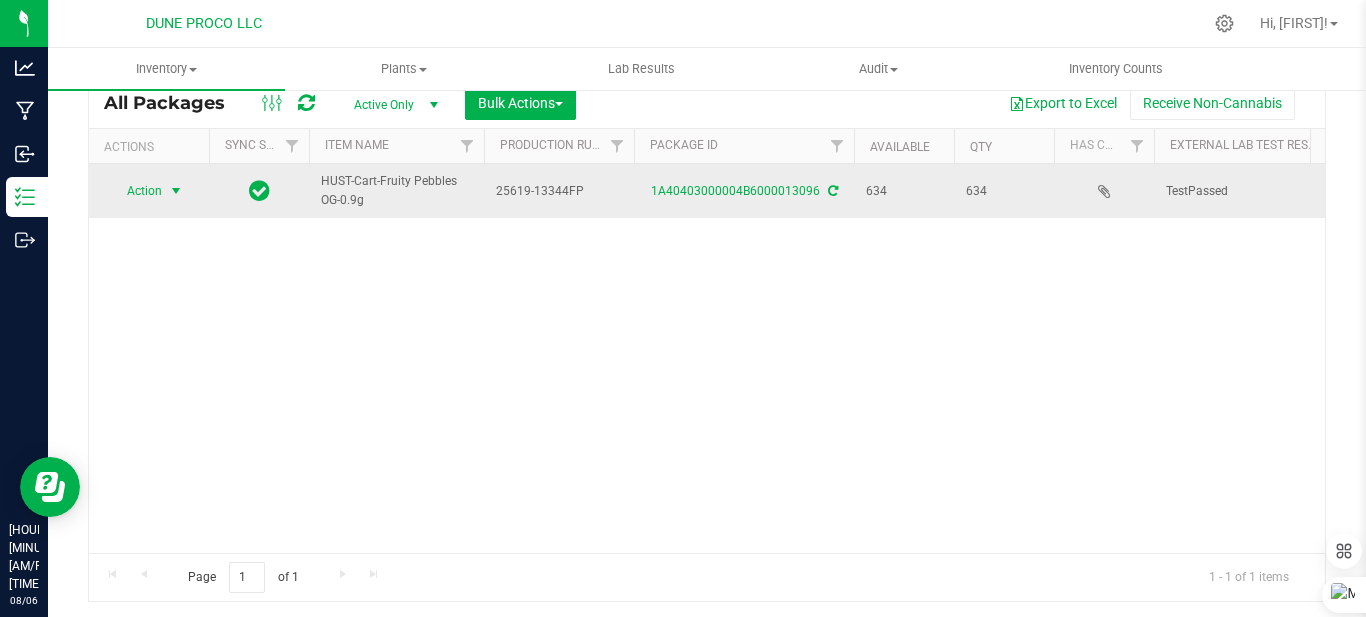 click at bounding box center [176, 191] 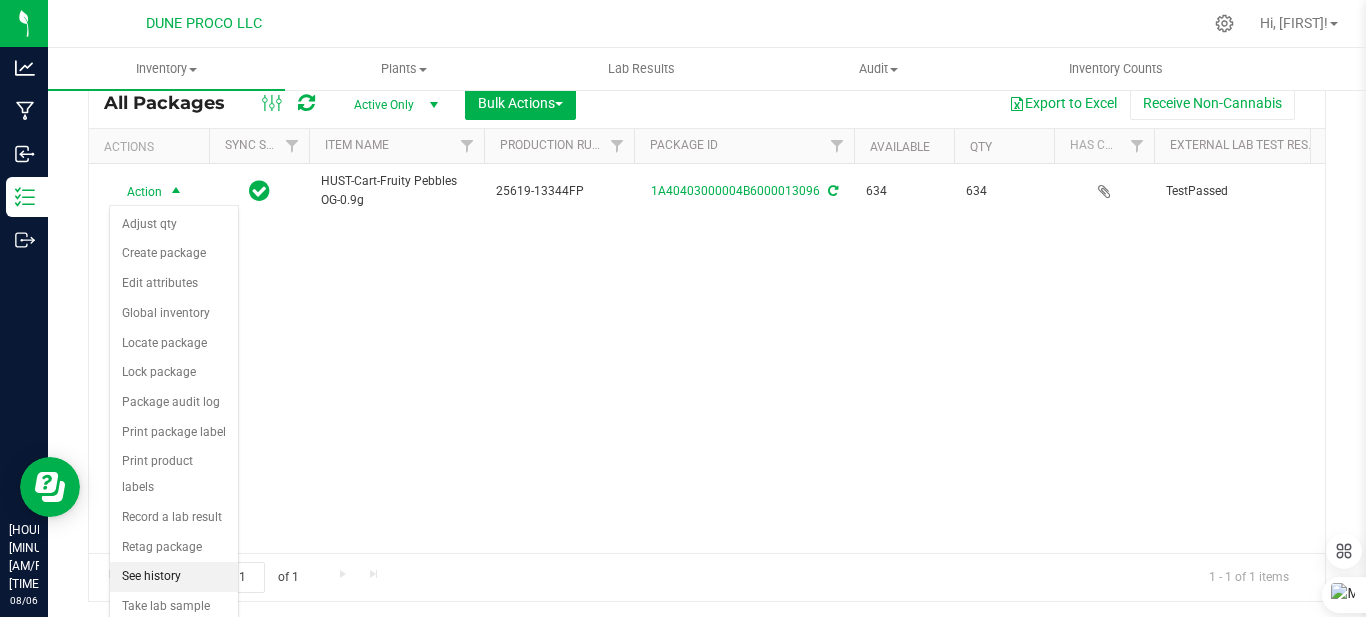 click on "See history" at bounding box center [174, 577] 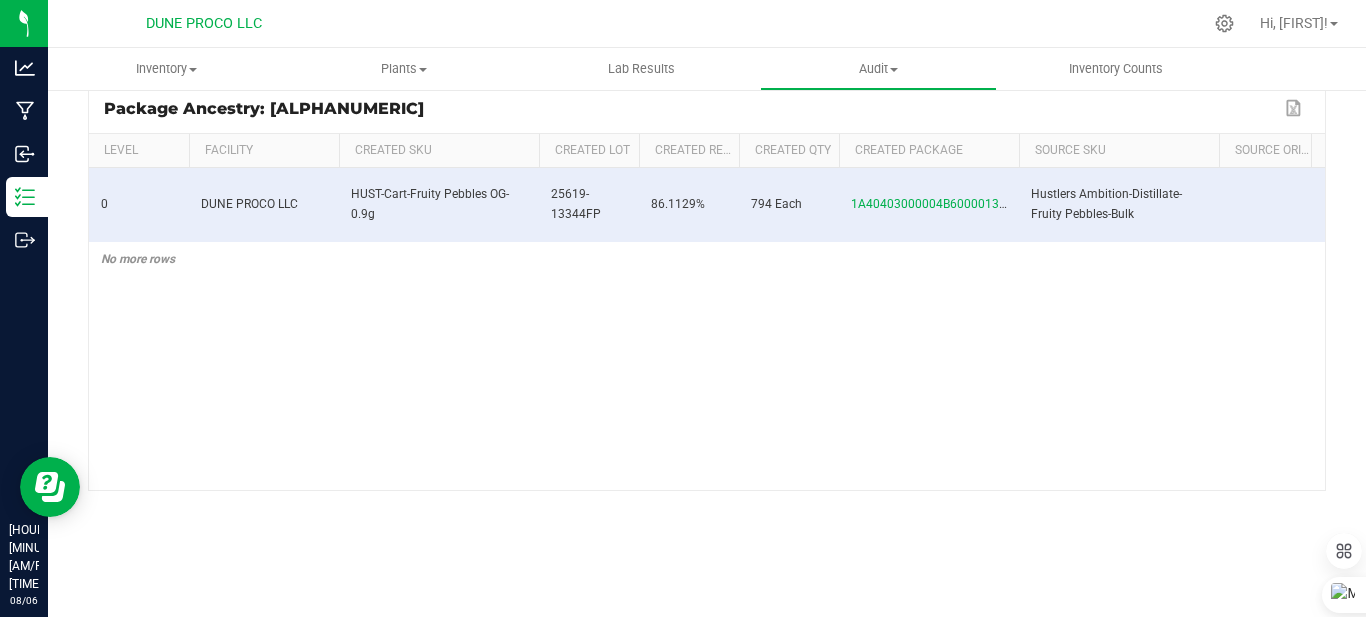 scroll, scrollTop: 96, scrollLeft: 0, axis: vertical 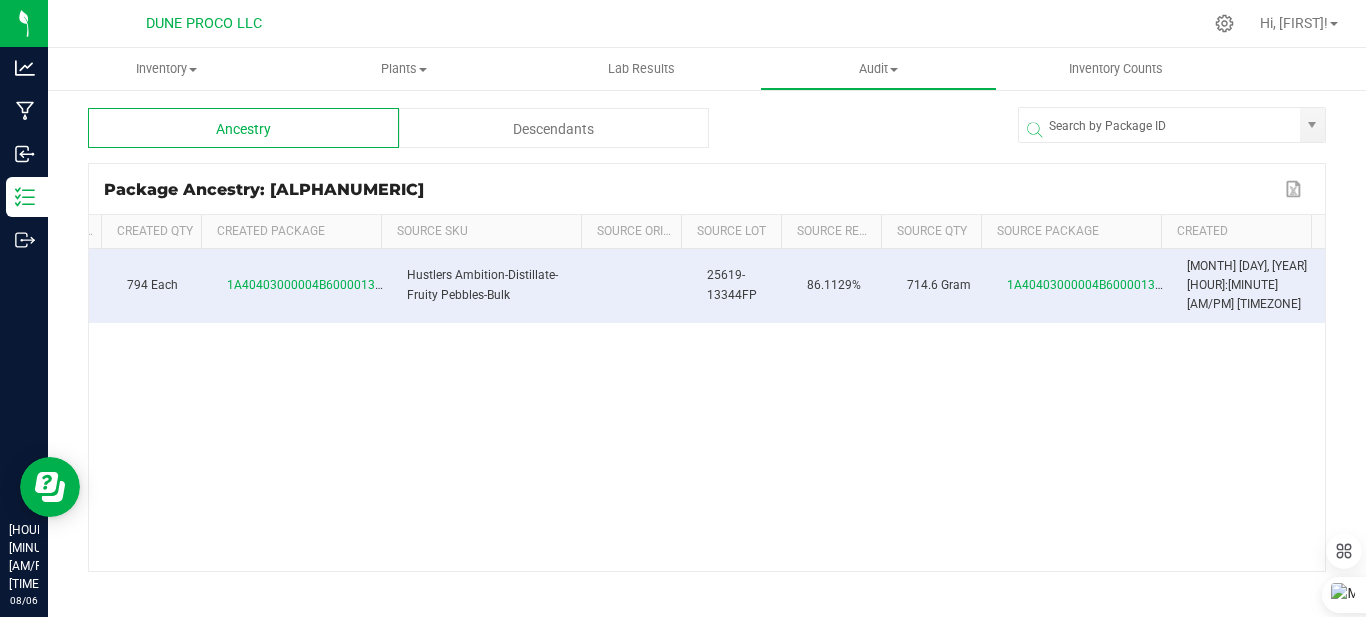 click on "Descendants" at bounding box center (554, 128) 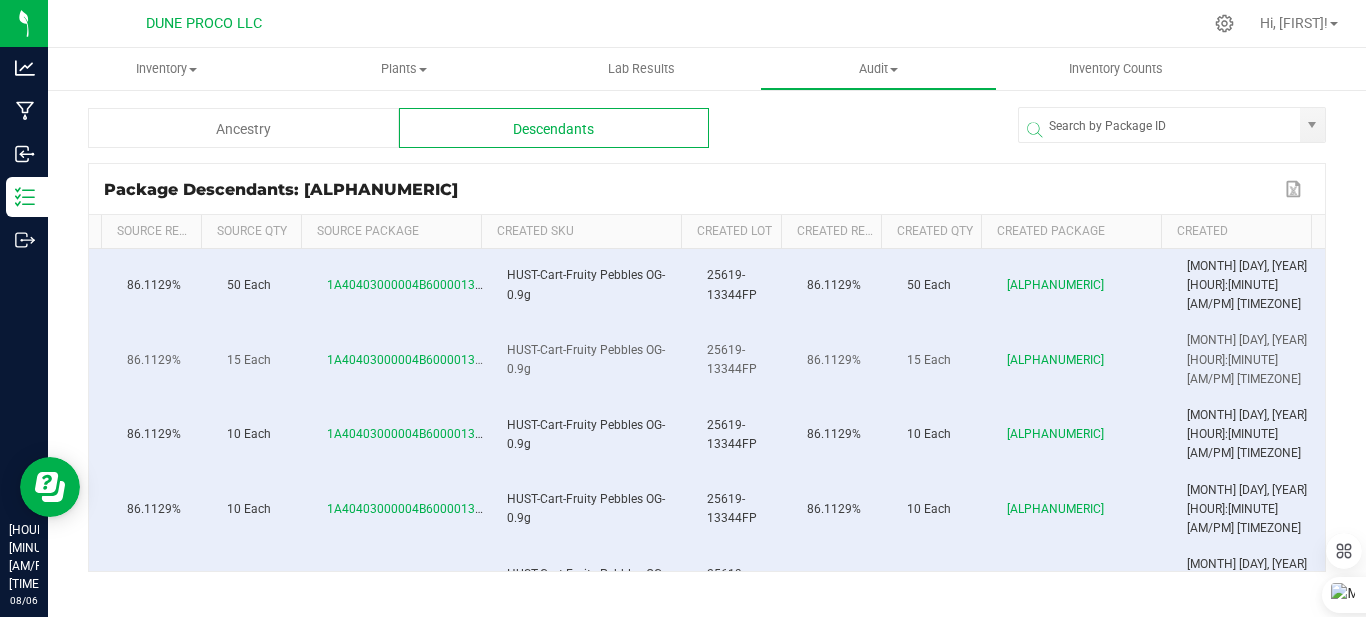 scroll, scrollTop: 0, scrollLeft: 0, axis: both 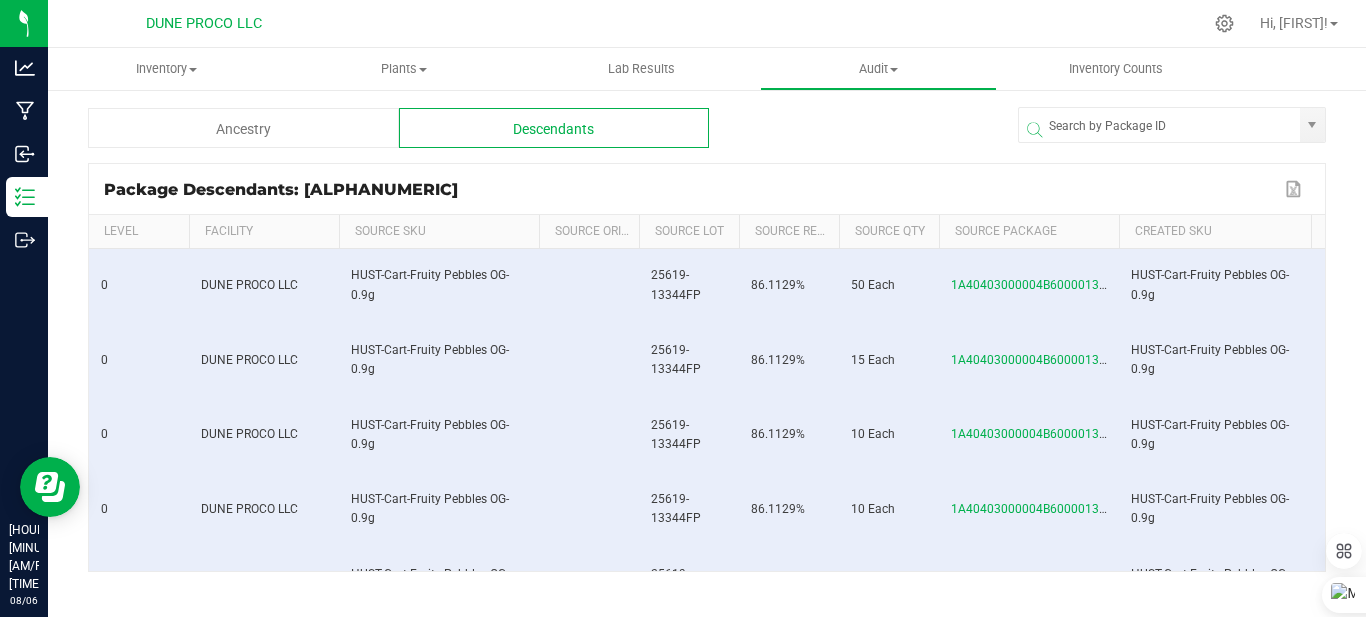 click on "Ancestry" at bounding box center (243, 128) 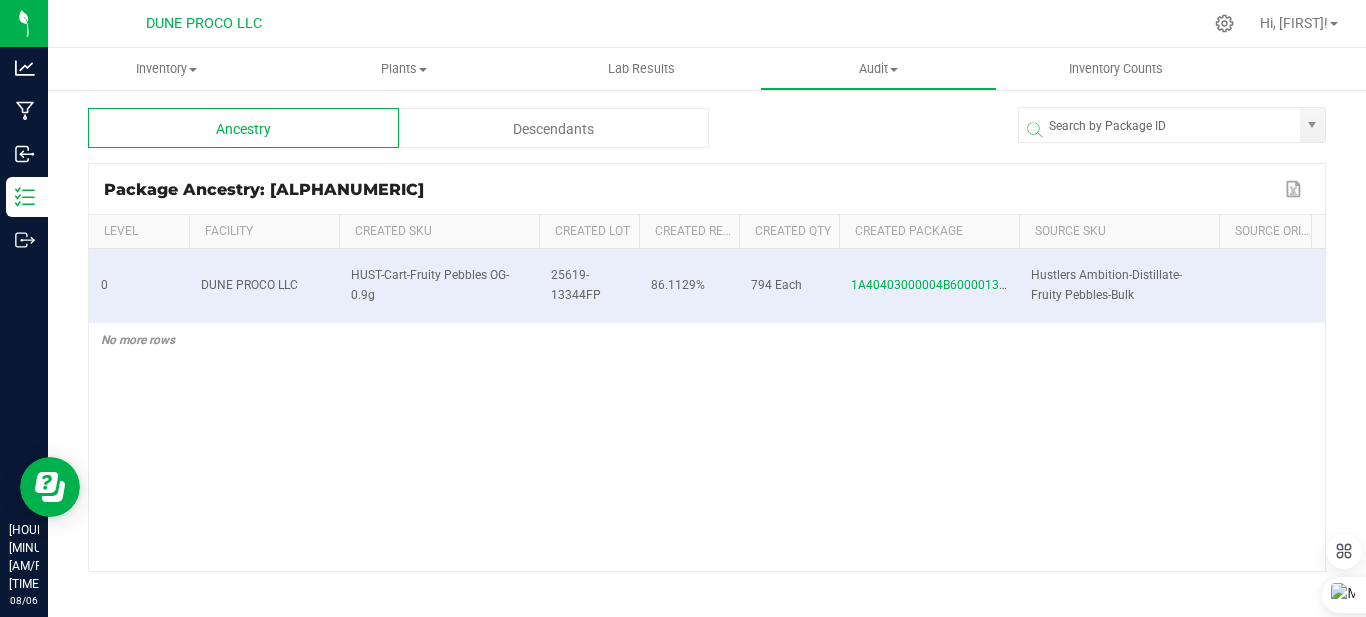 scroll, scrollTop: 0, scrollLeft: 654, axis: horizontal 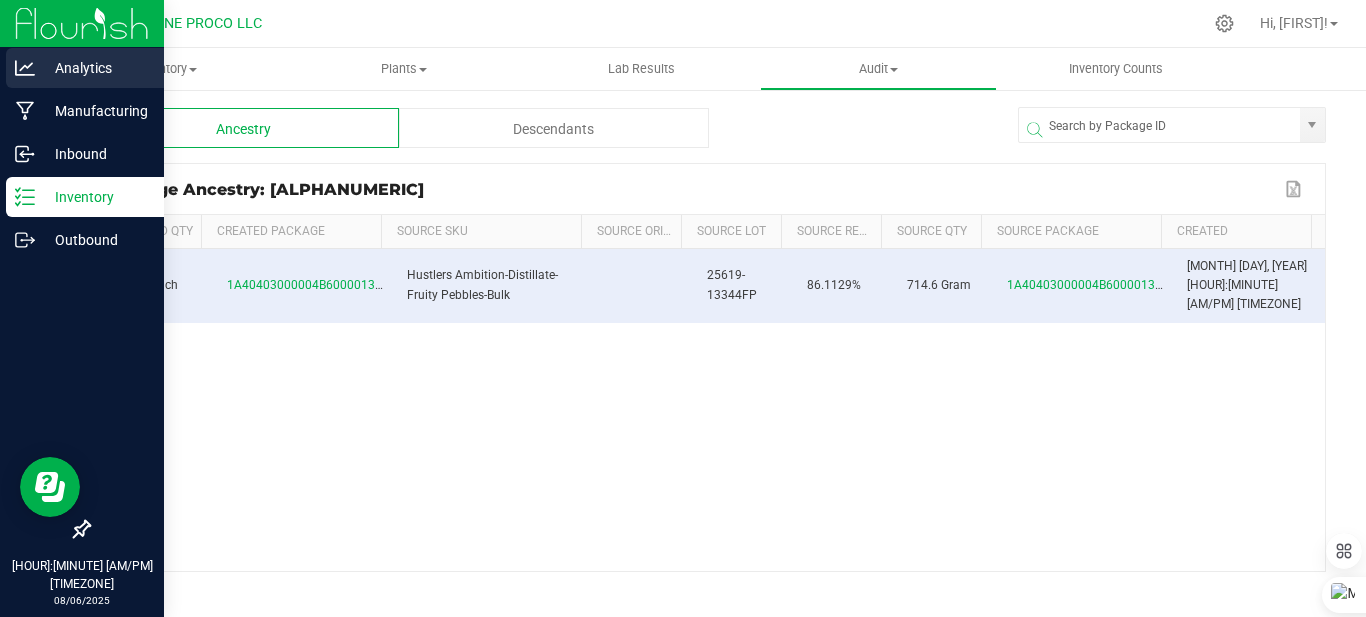 drag, startPoint x: 430, startPoint y: 218, endPoint x: 38, endPoint y: 72, distance: 418.30612 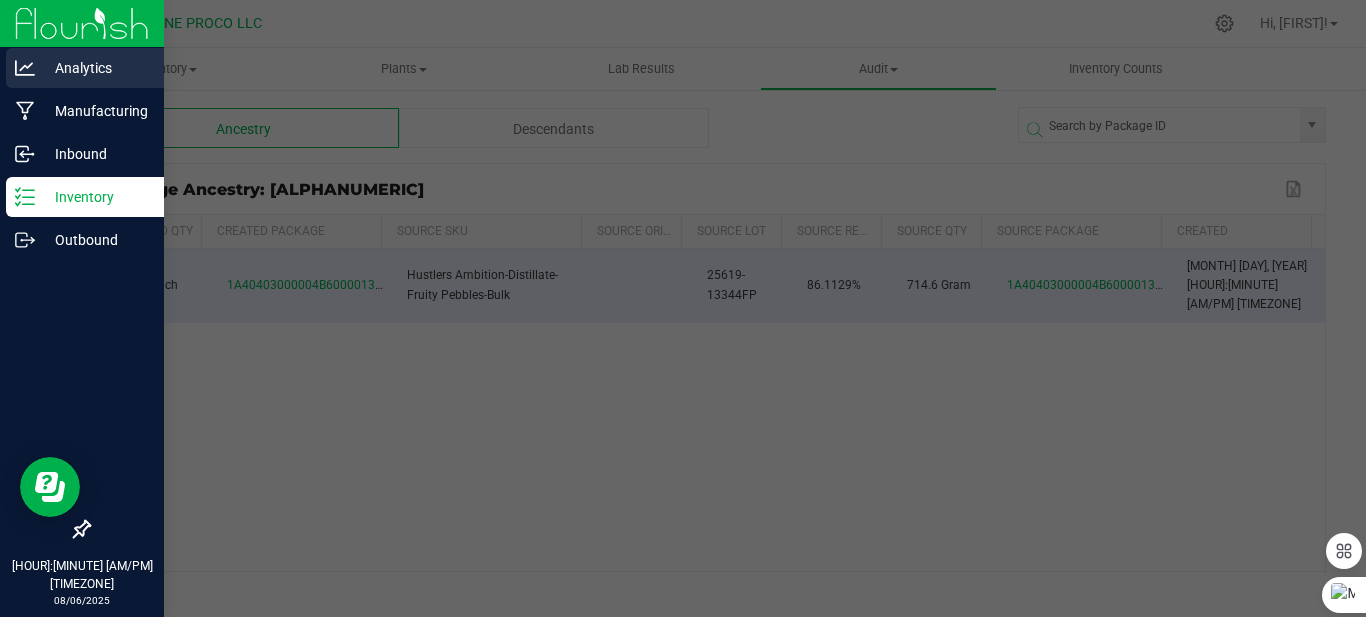 click on "Analytics" at bounding box center [95, 68] 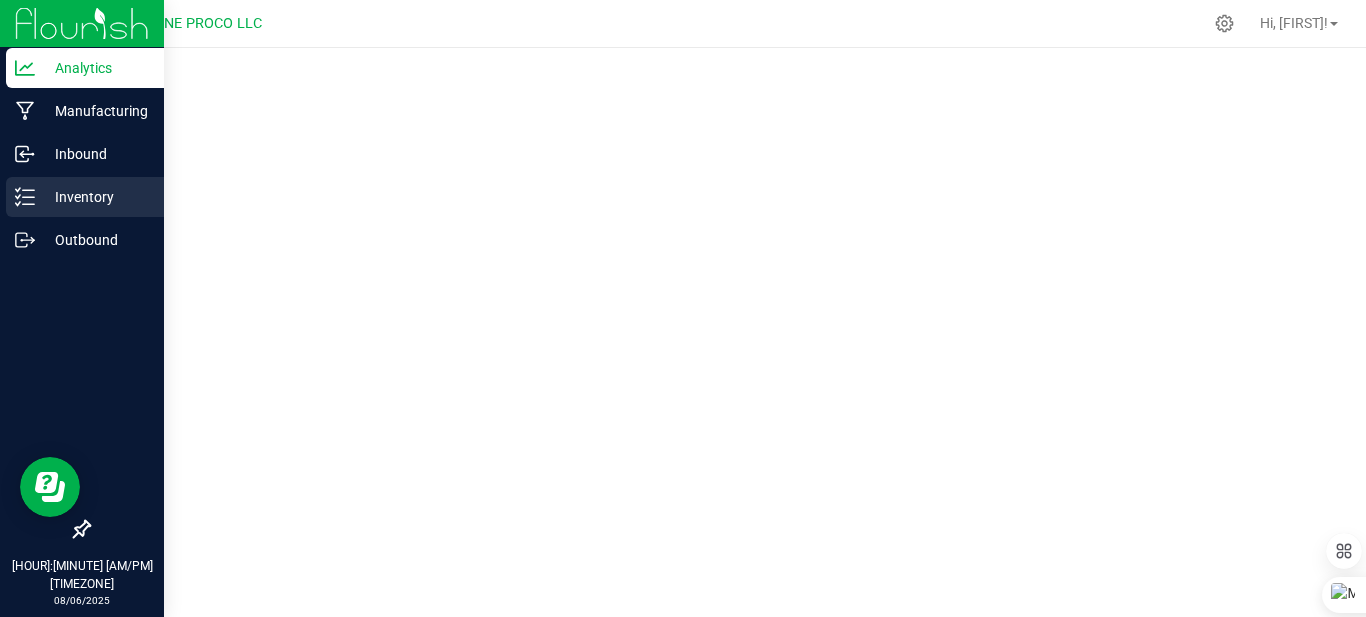click on "Inventory" at bounding box center (95, 197) 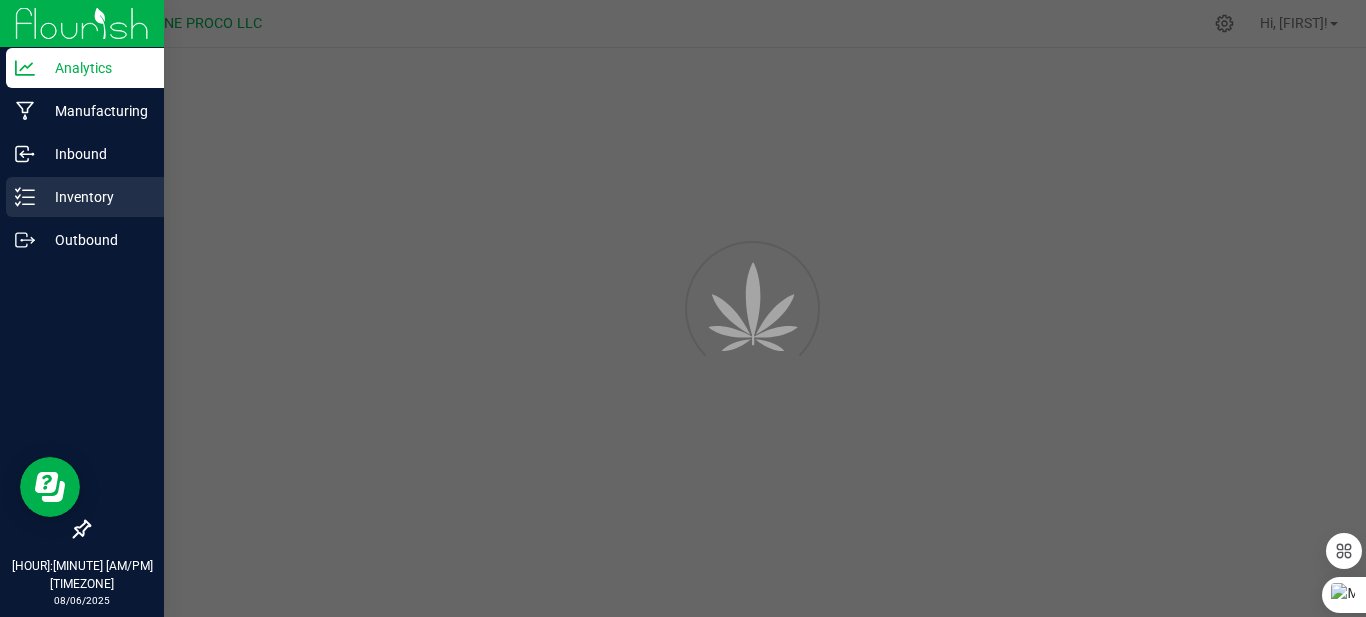 click on "Inventory" at bounding box center [95, 197] 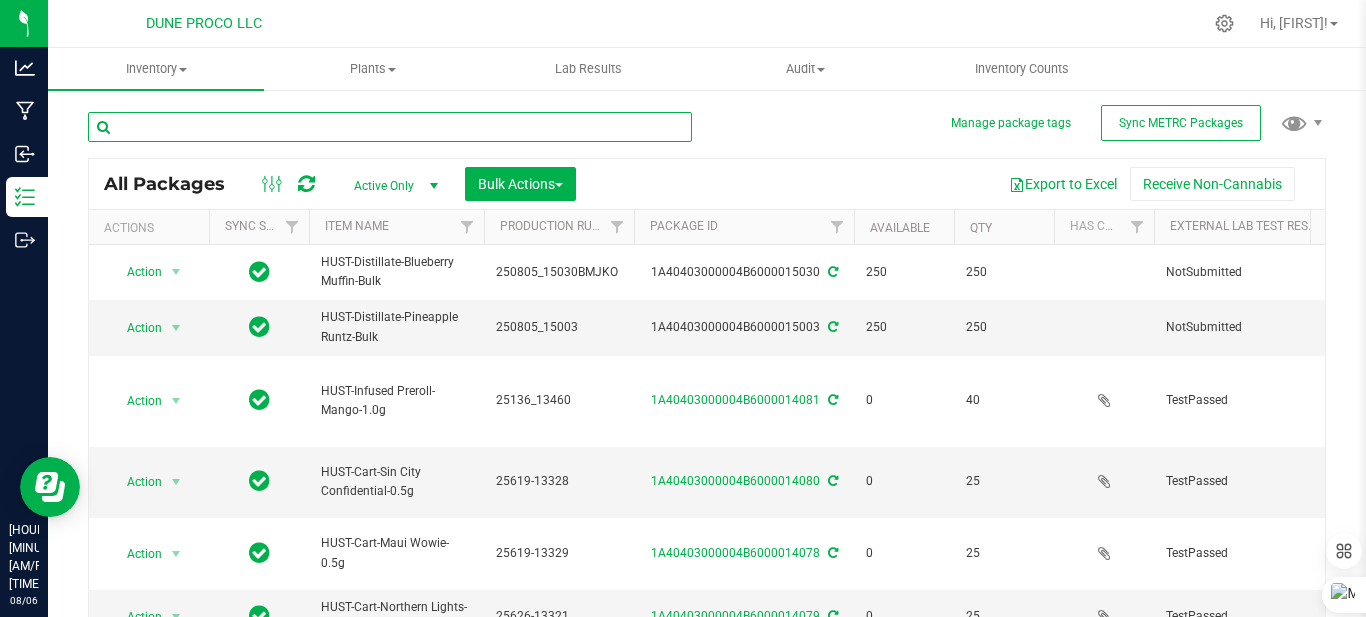 click at bounding box center [390, 127] 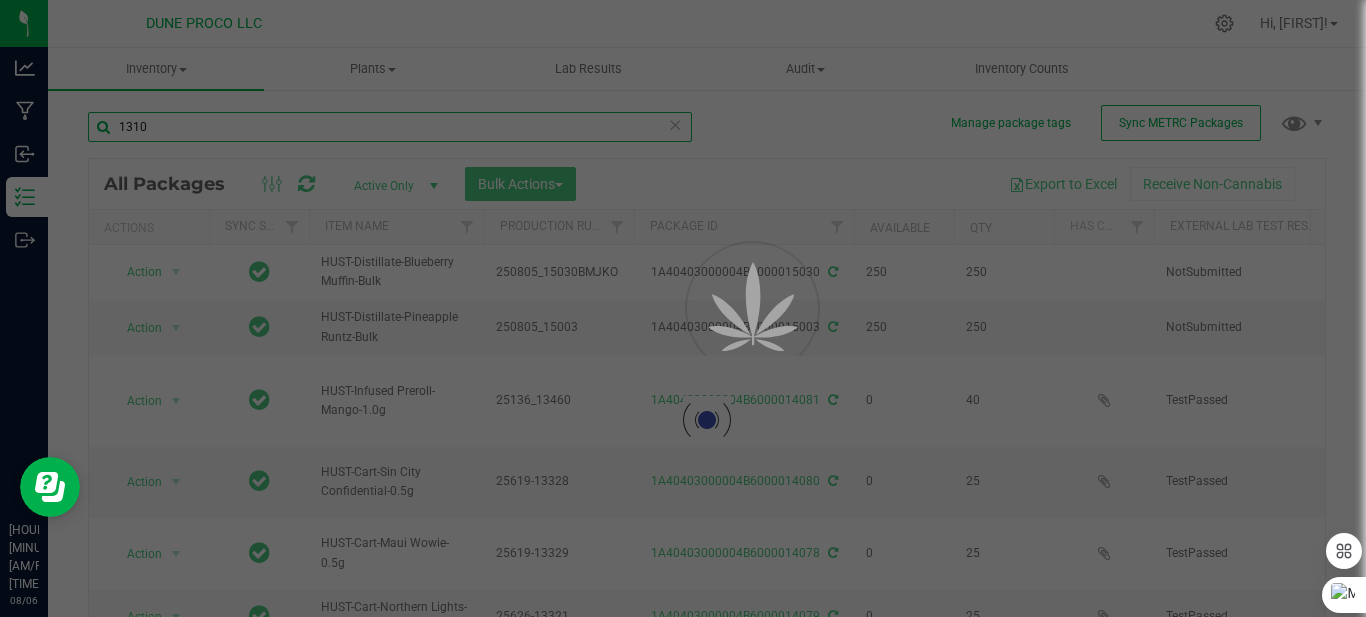type on "13108" 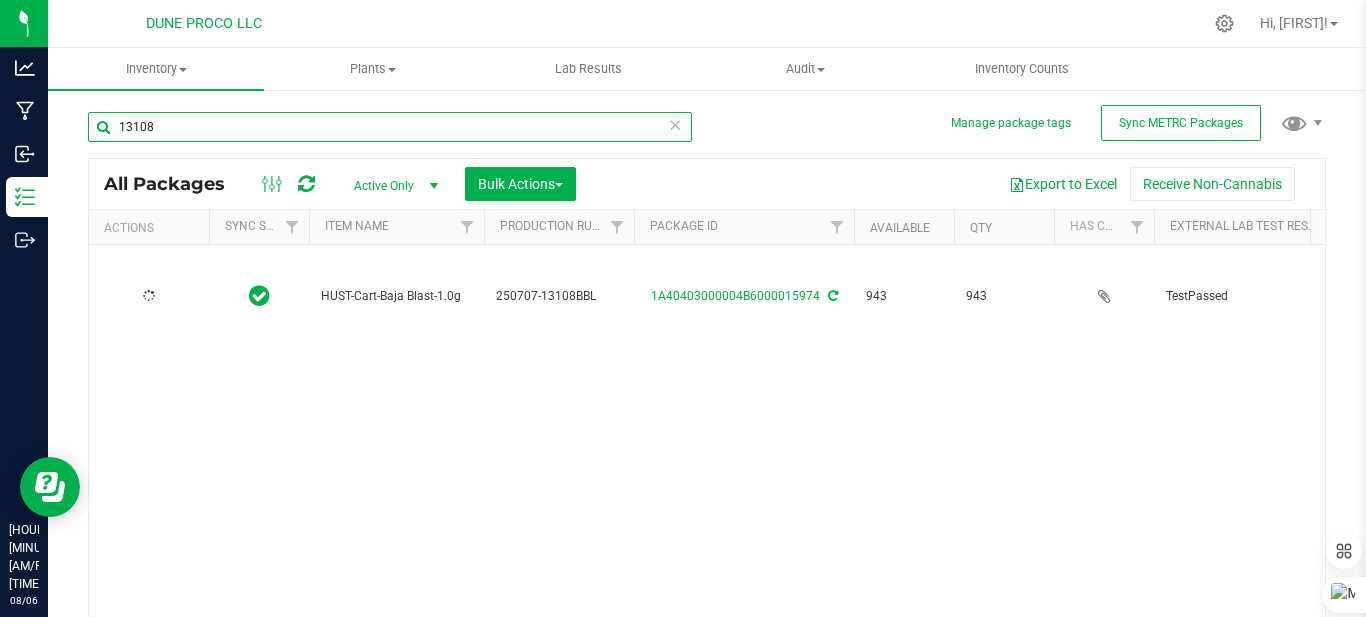 type on "2025-07-02" 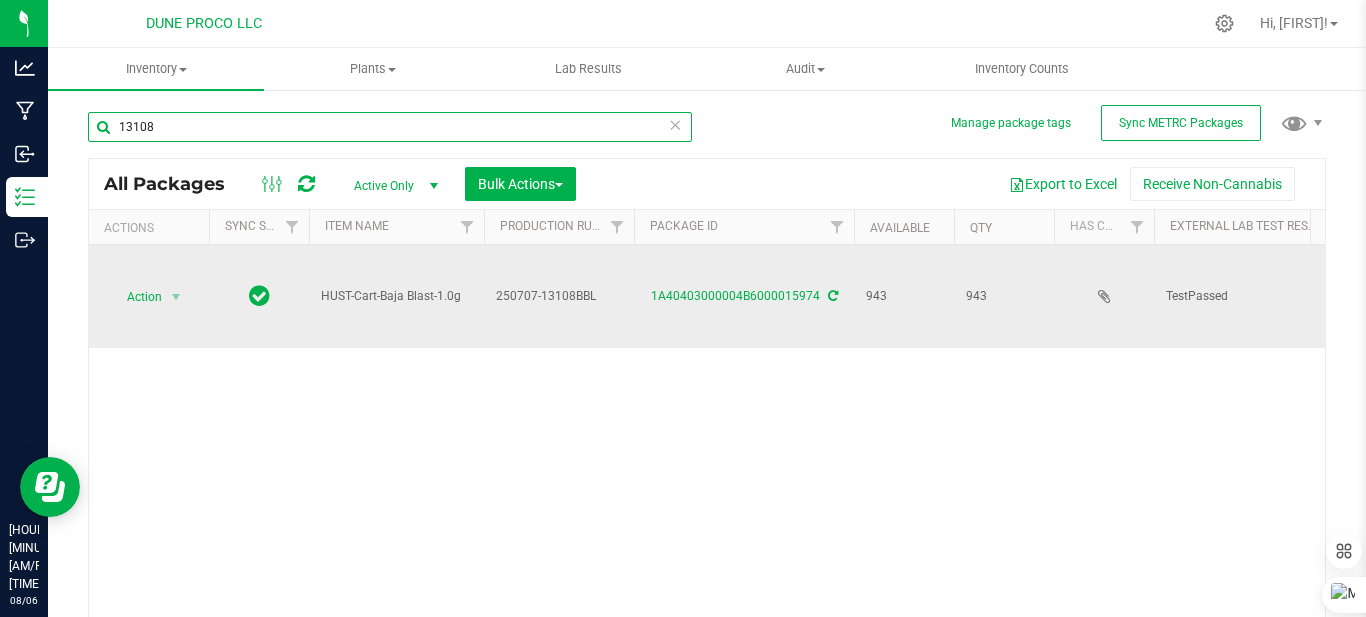 scroll, scrollTop: 0, scrollLeft: 1623, axis: horizontal 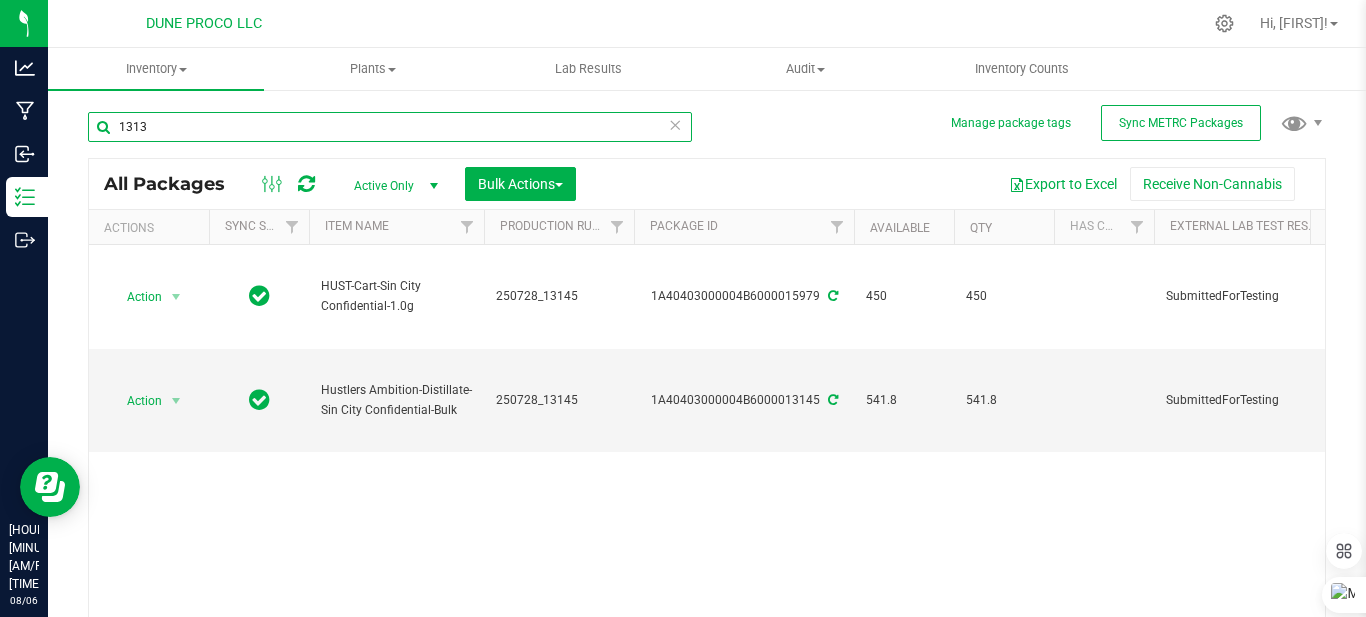 type on "13136" 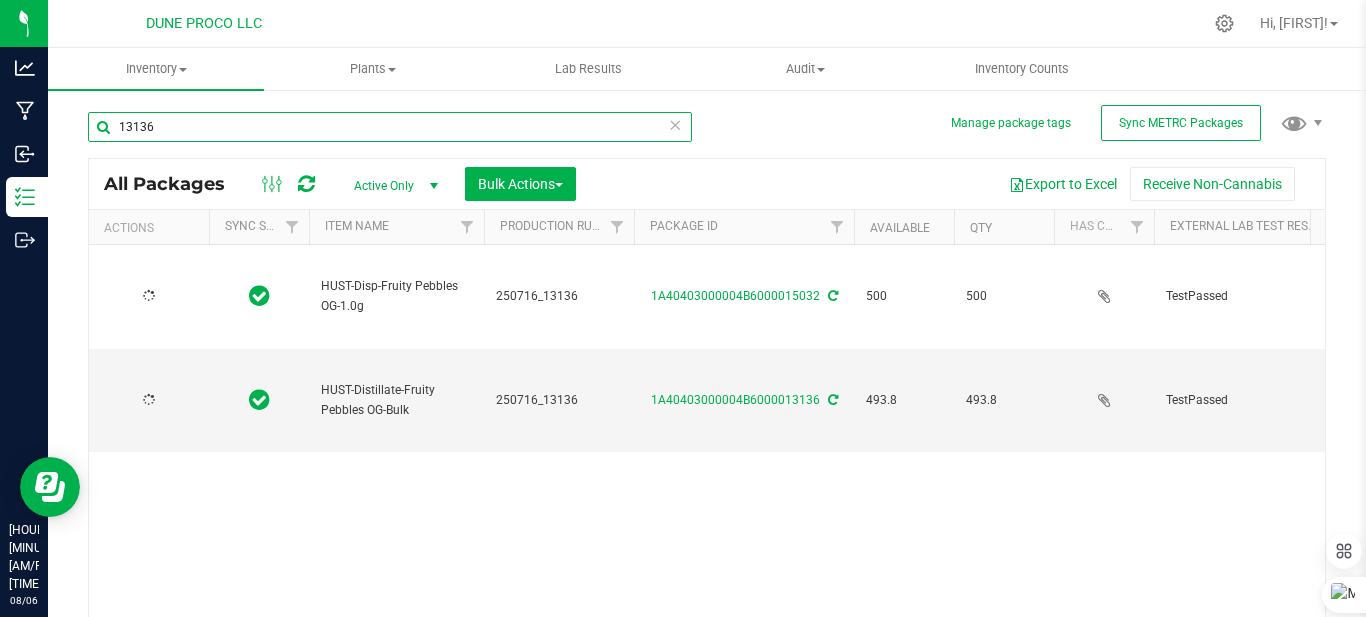 type on "2025-07-16" 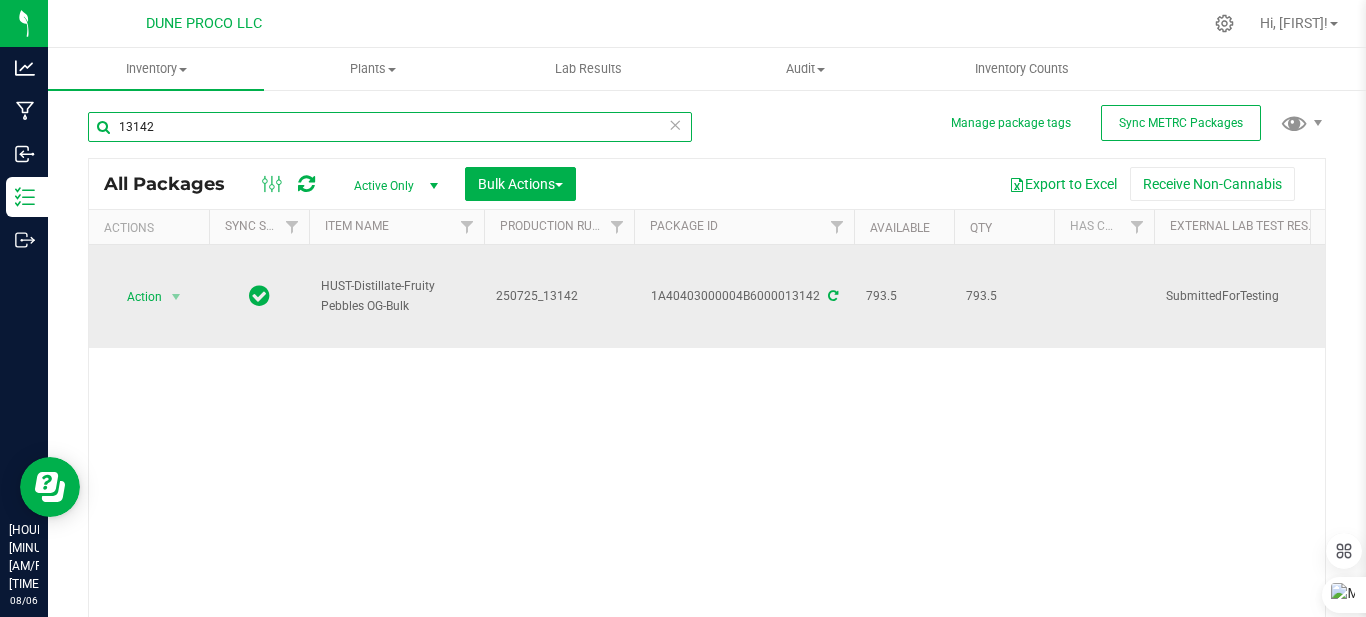 scroll, scrollTop: 0, scrollLeft: 733, axis: horizontal 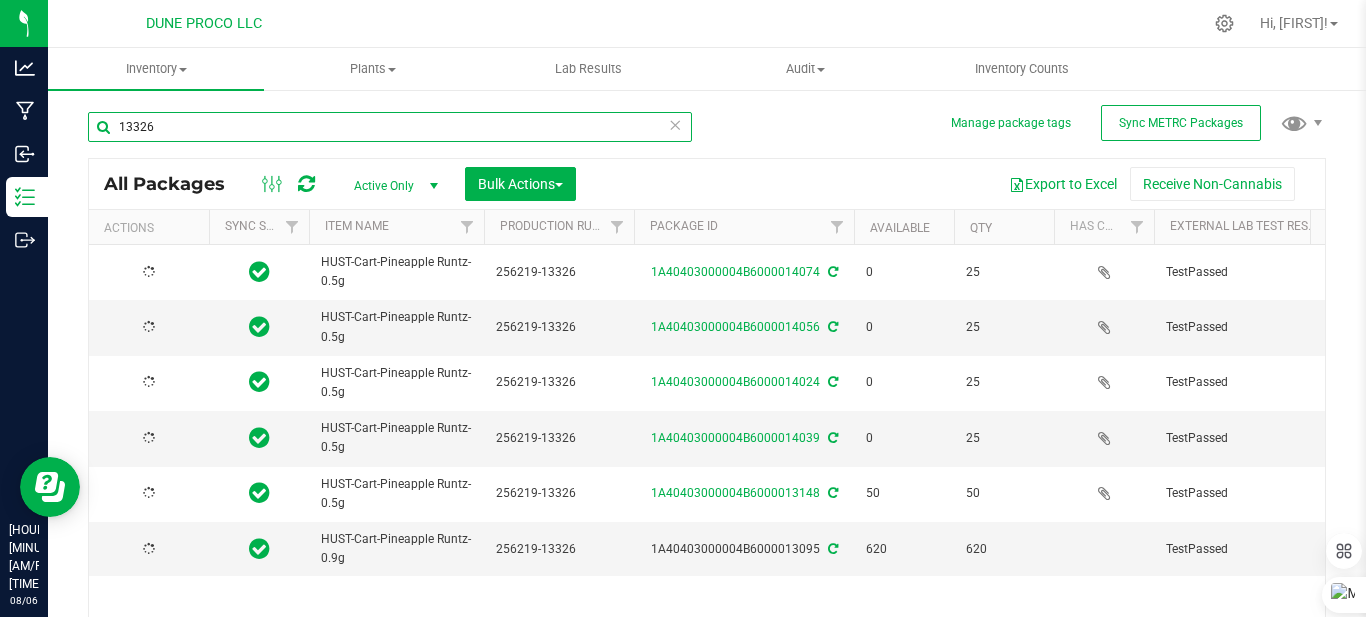type on "13326" 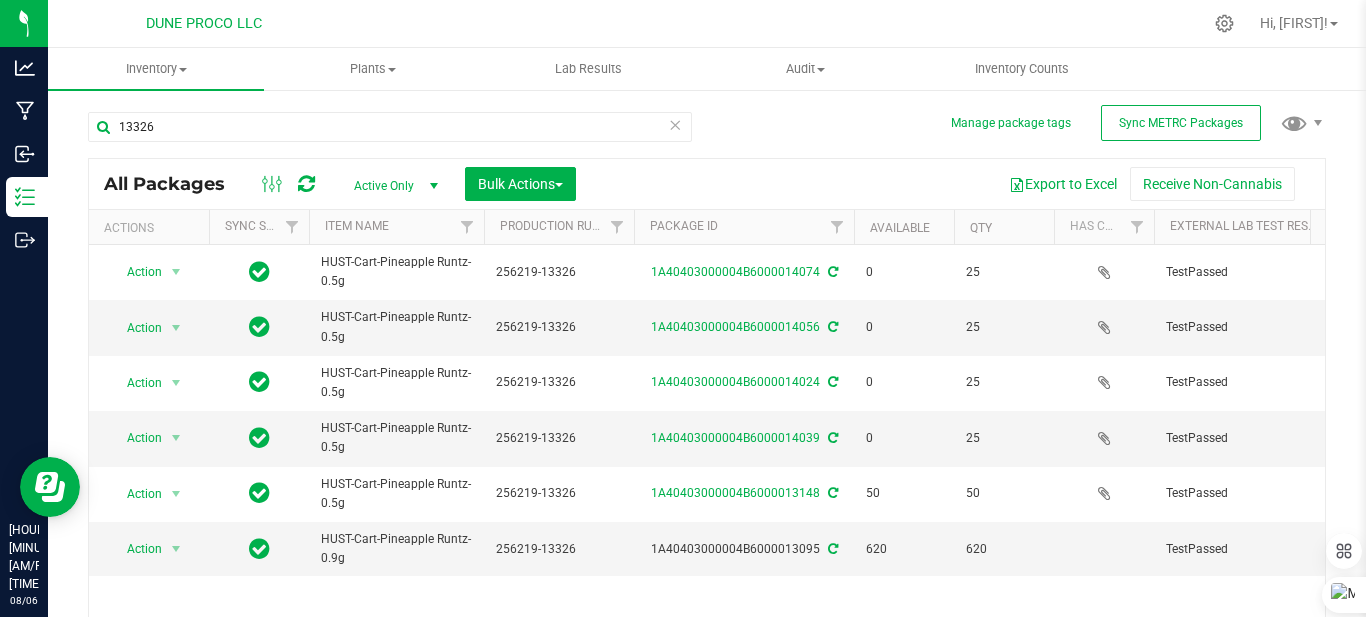 type on "2025-06-18" 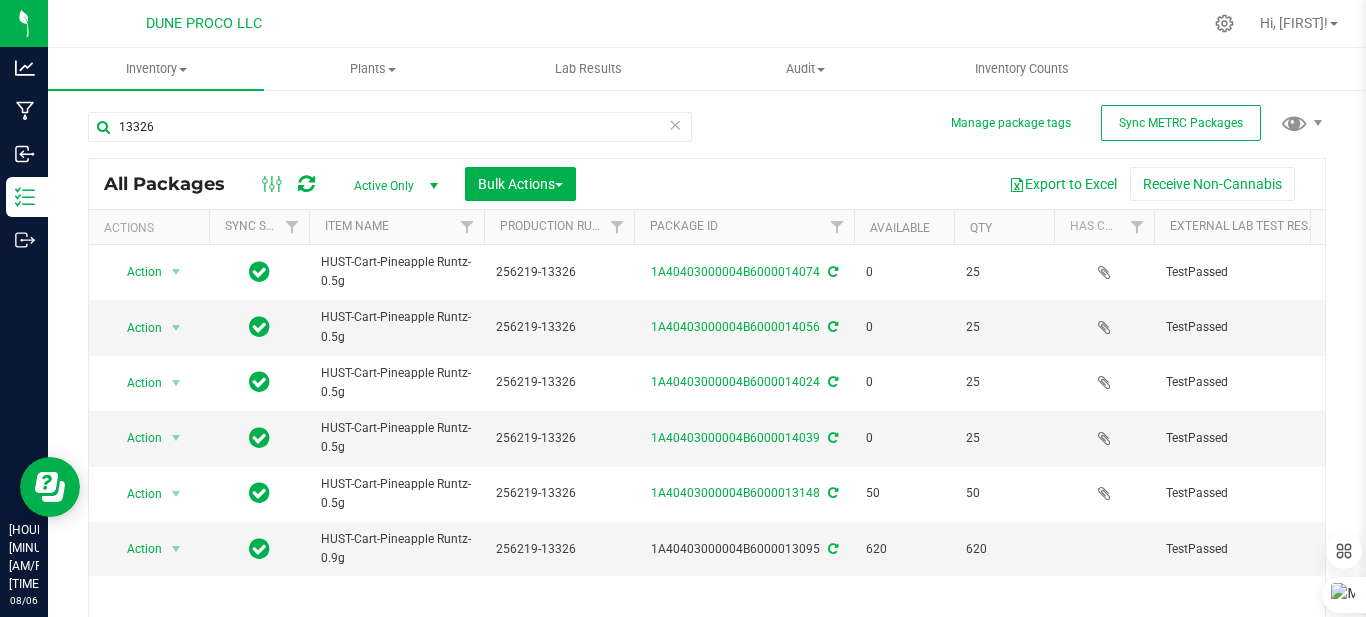 click at bounding box center (675, 124) 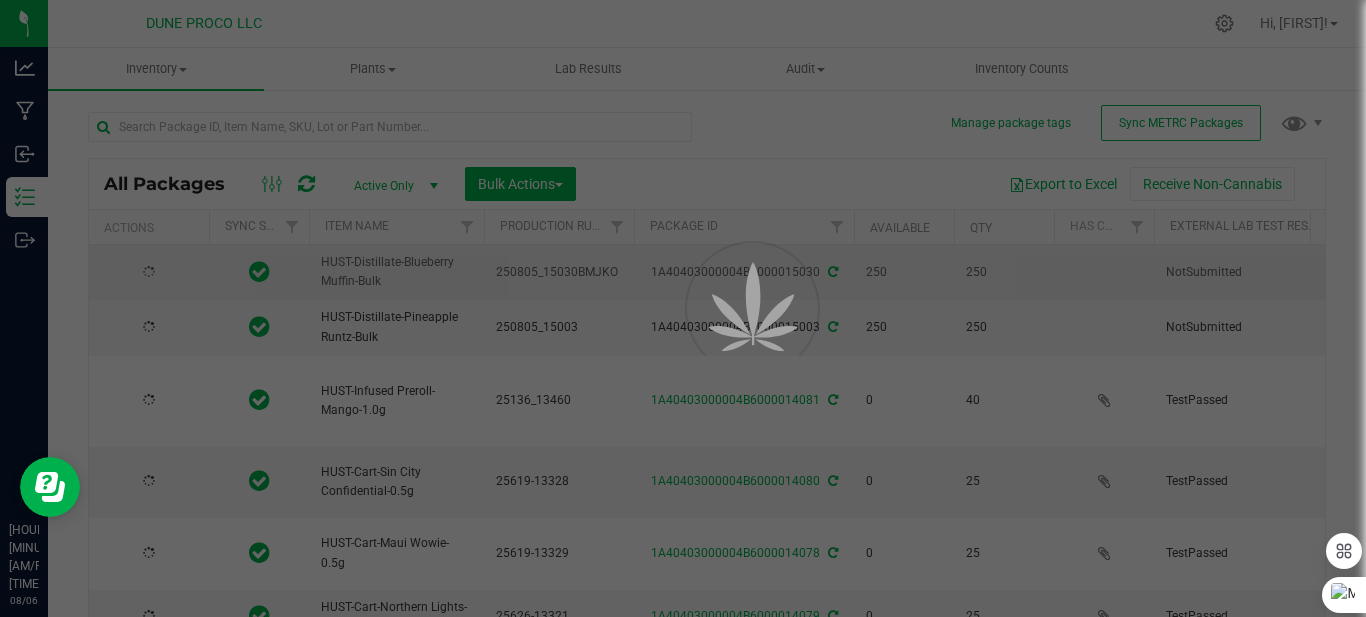 type on "2025-06-17" 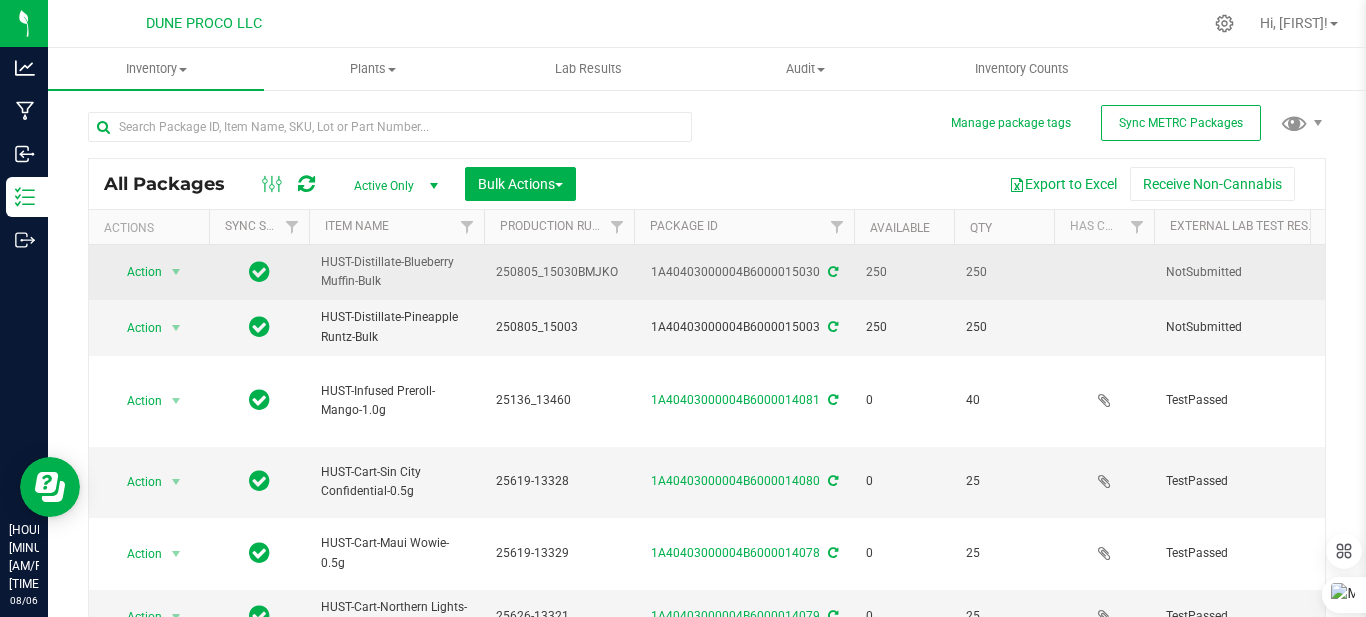 drag, startPoint x: 377, startPoint y: 268, endPoint x: 414, endPoint y: 280, distance: 38.8973 